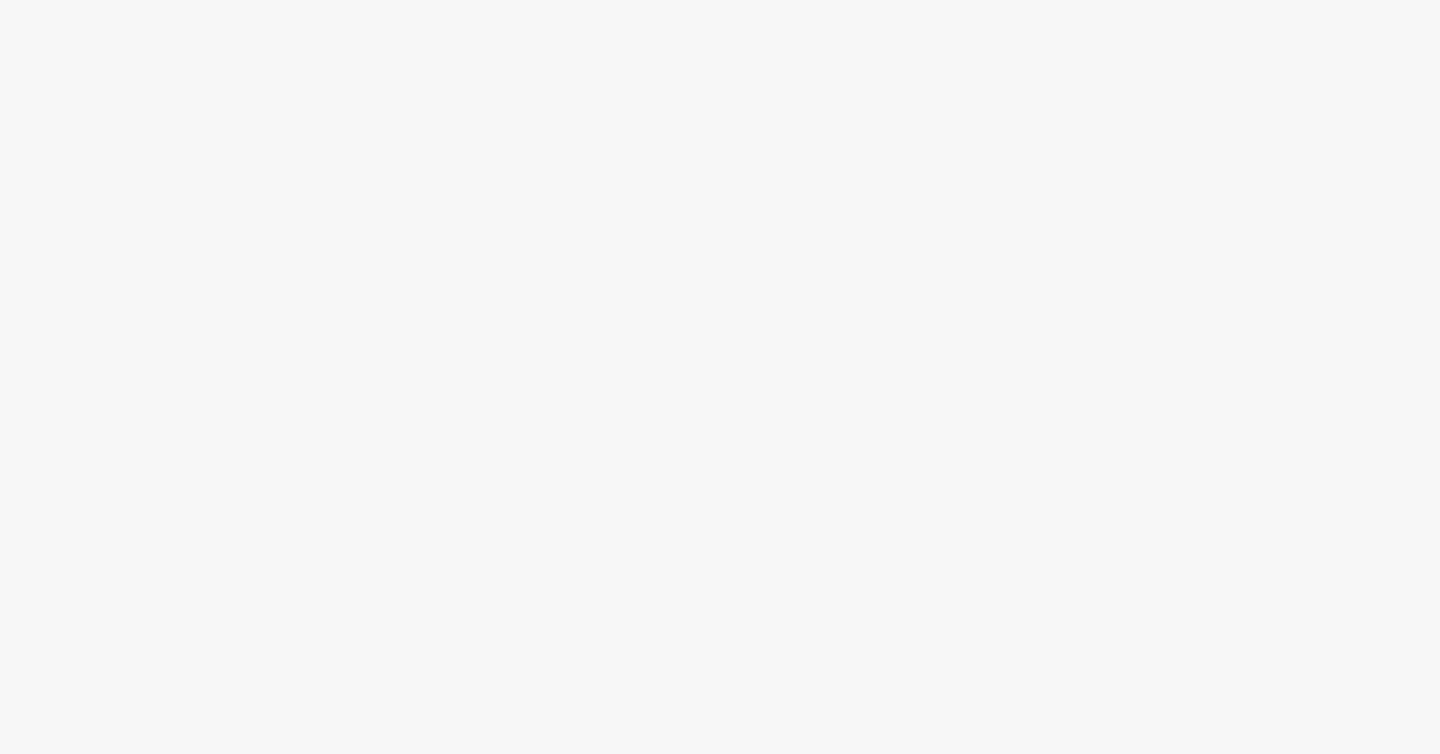 scroll, scrollTop: 0, scrollLeft: 0, axis: both 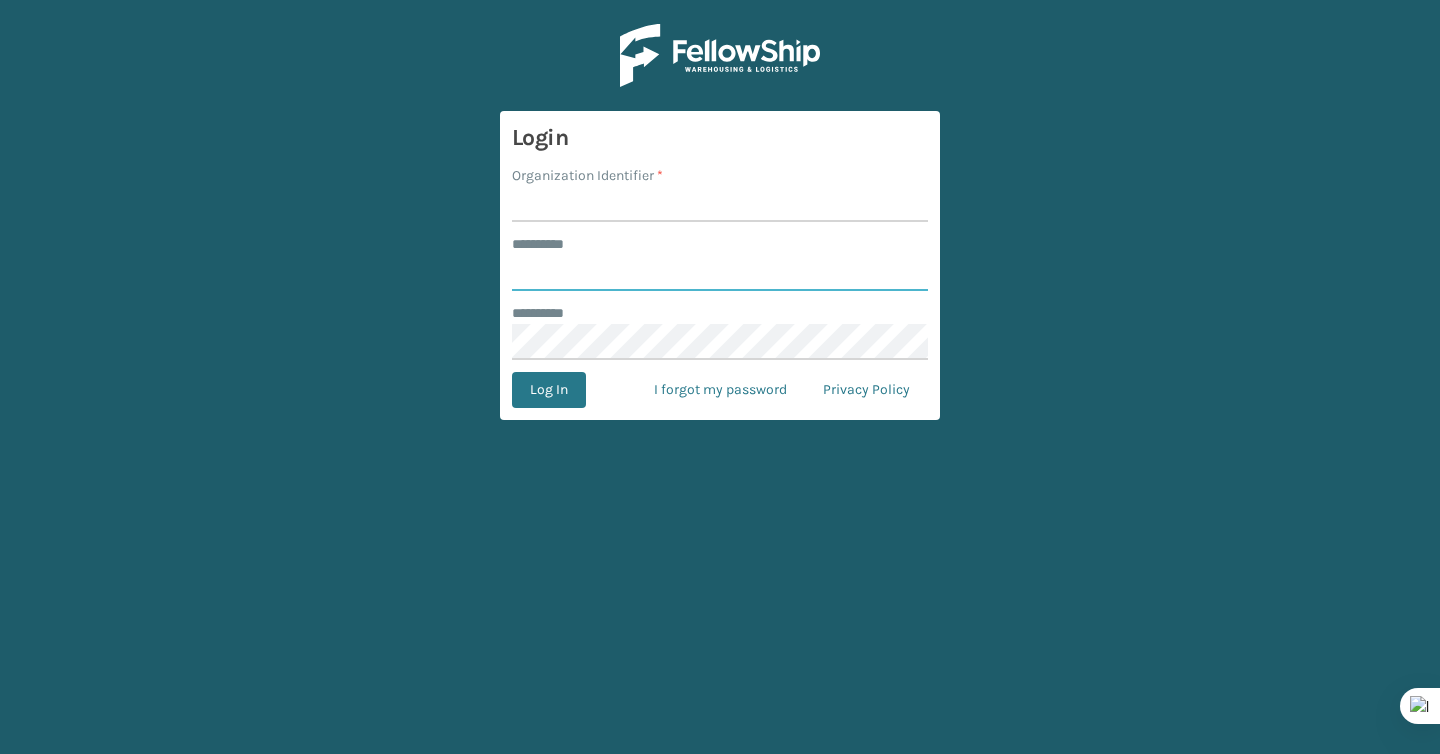 type on "*******" 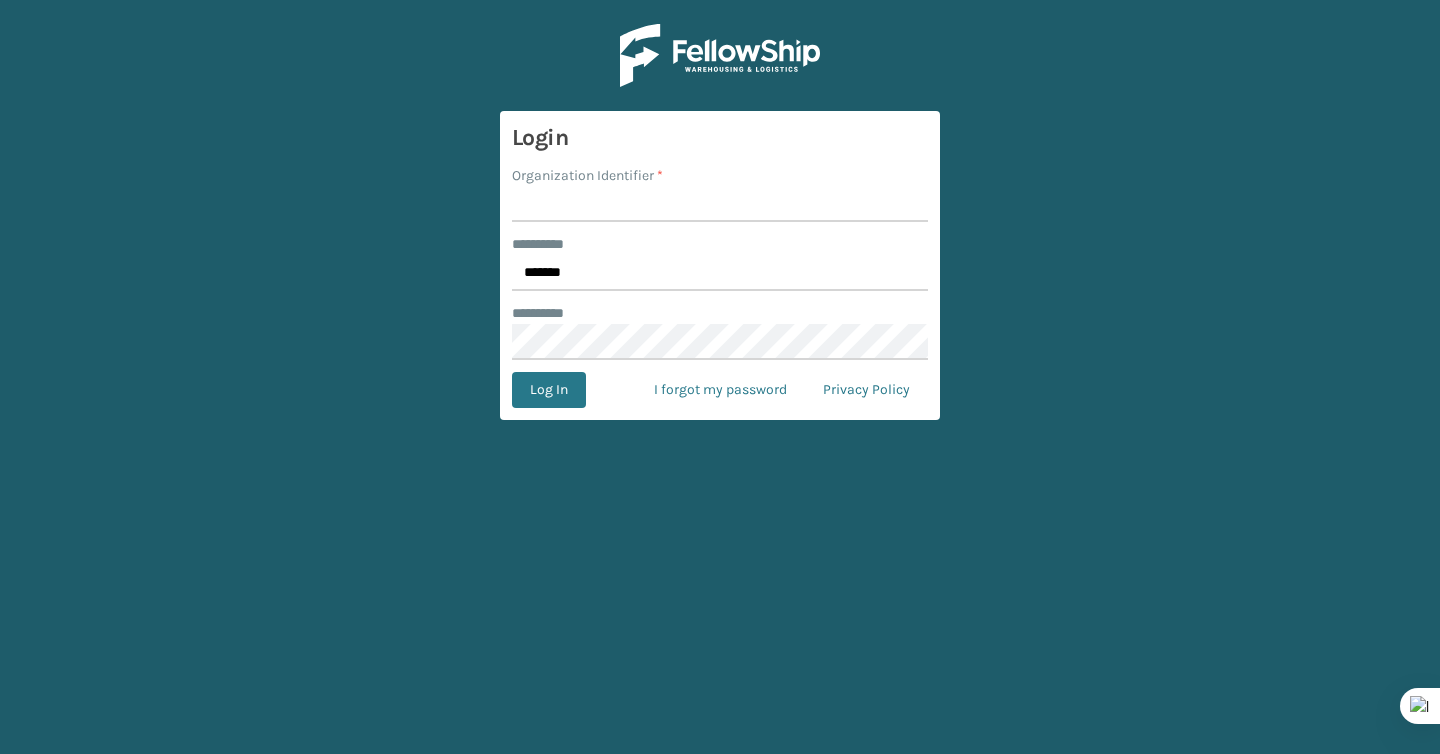click on "Organization Identifier   *" at bounding box center [720, 204] 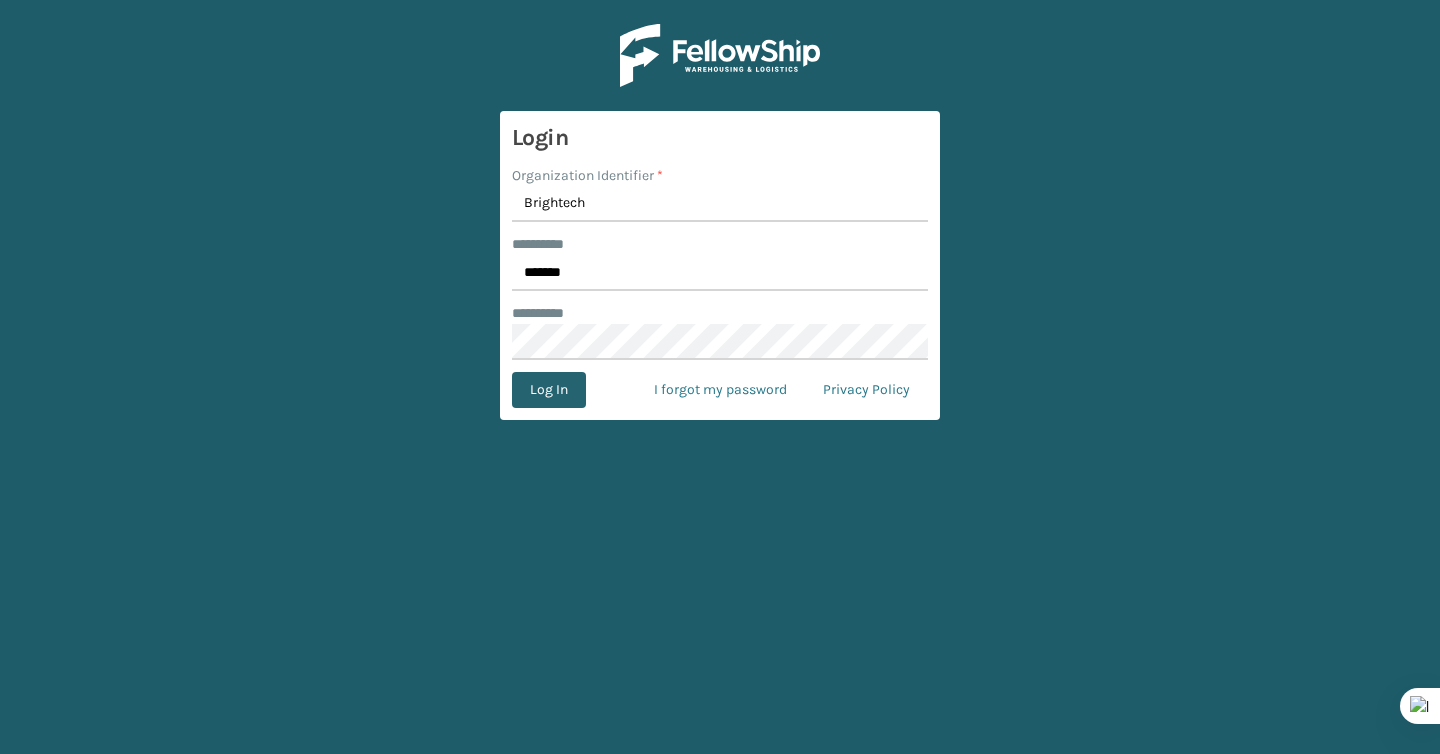 click on "Log In" at bounding box center [549, 390] 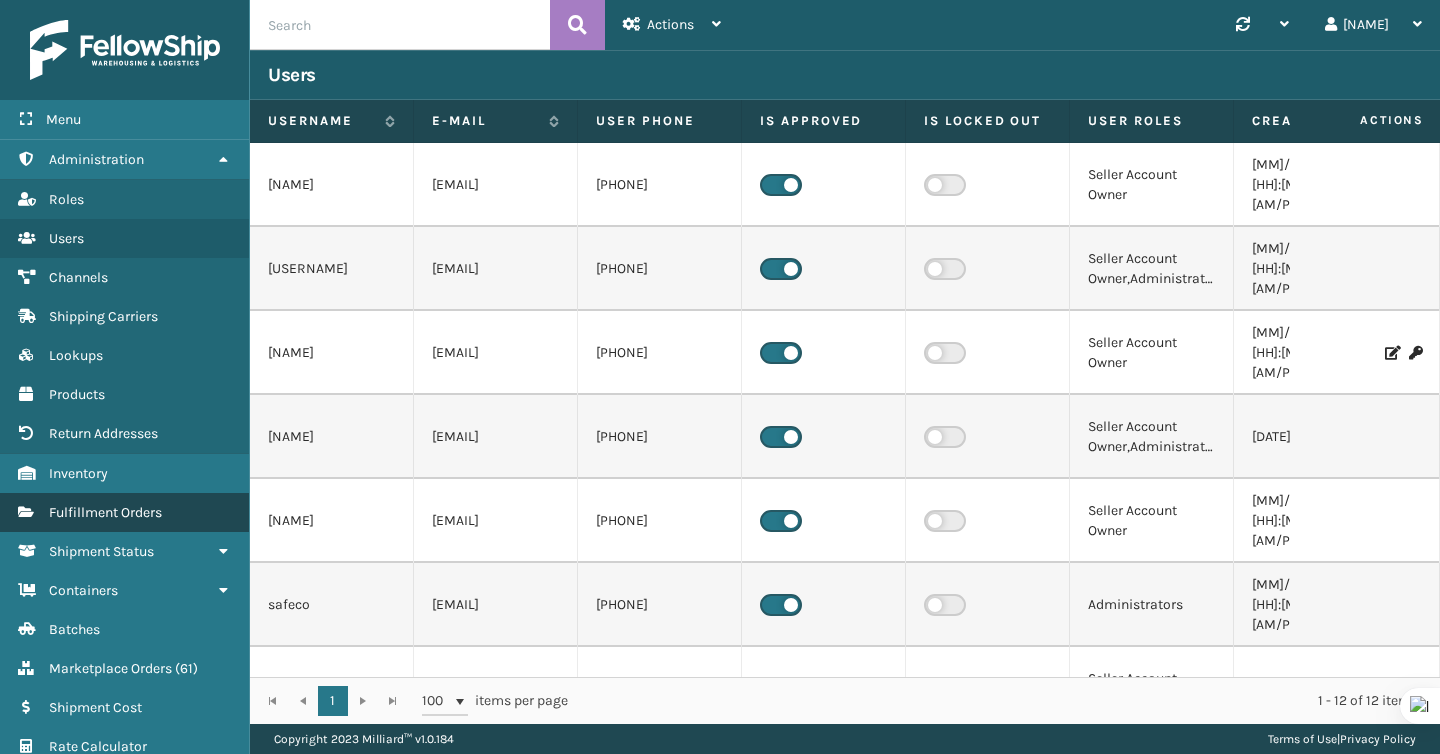 click on "Fulfillment Orders" at bounding box center [105, 512] 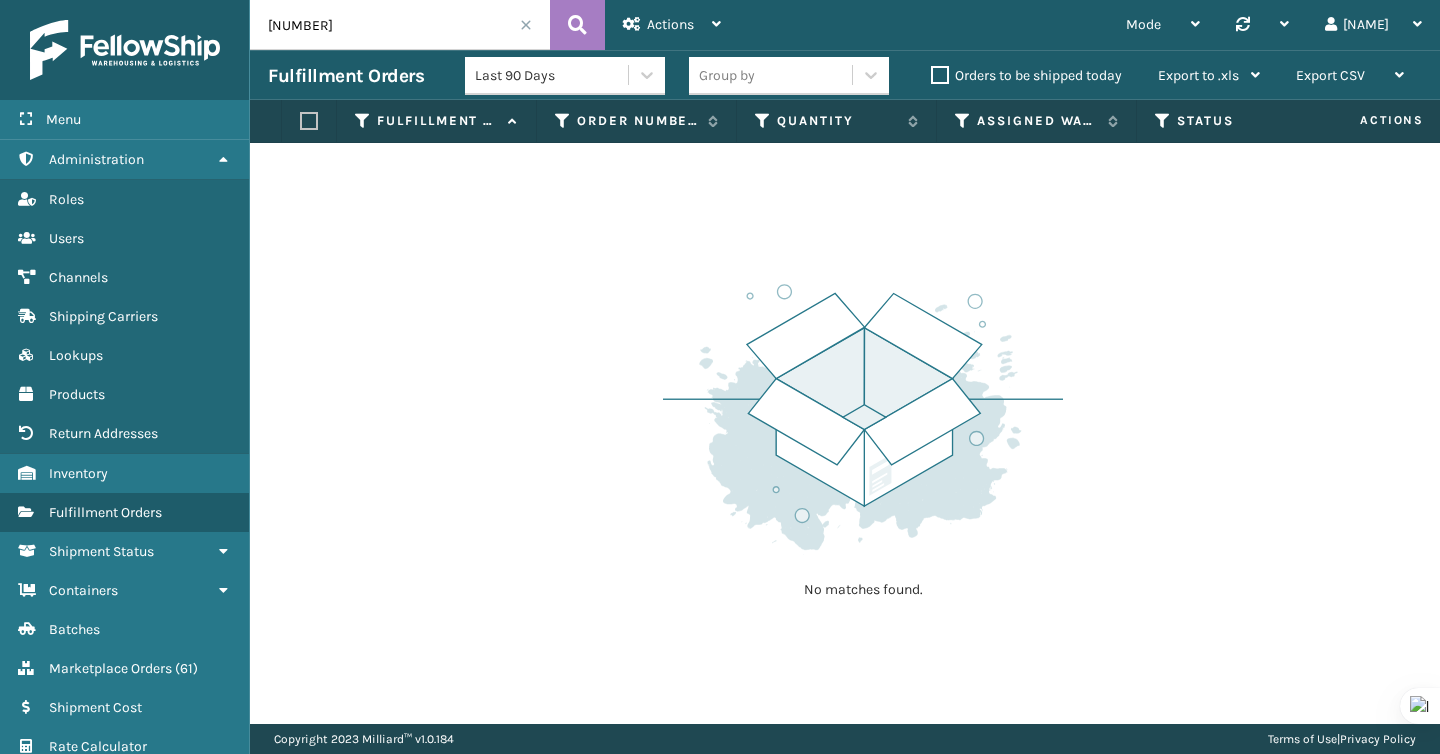 click on "[NUMBER]" at bounding box center (400, 25) 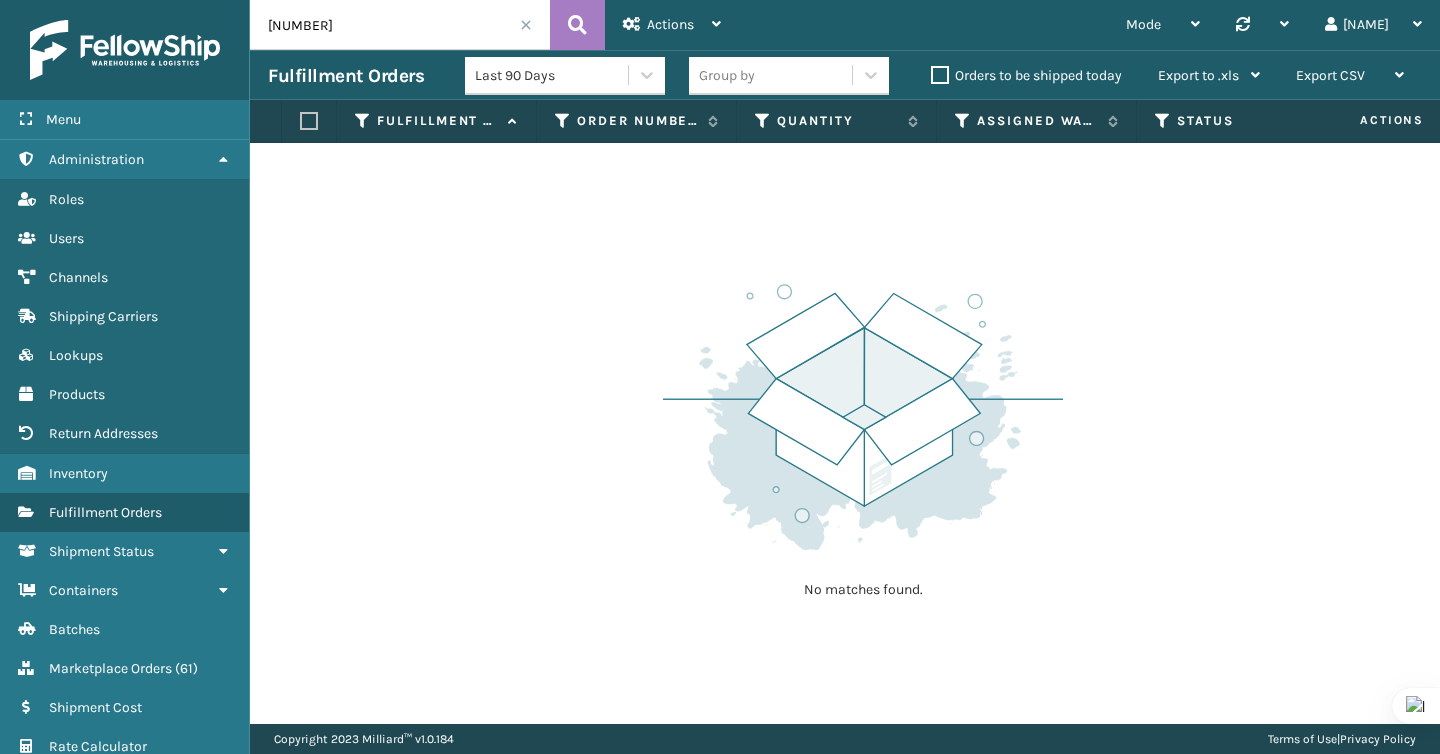 paste on "1730" 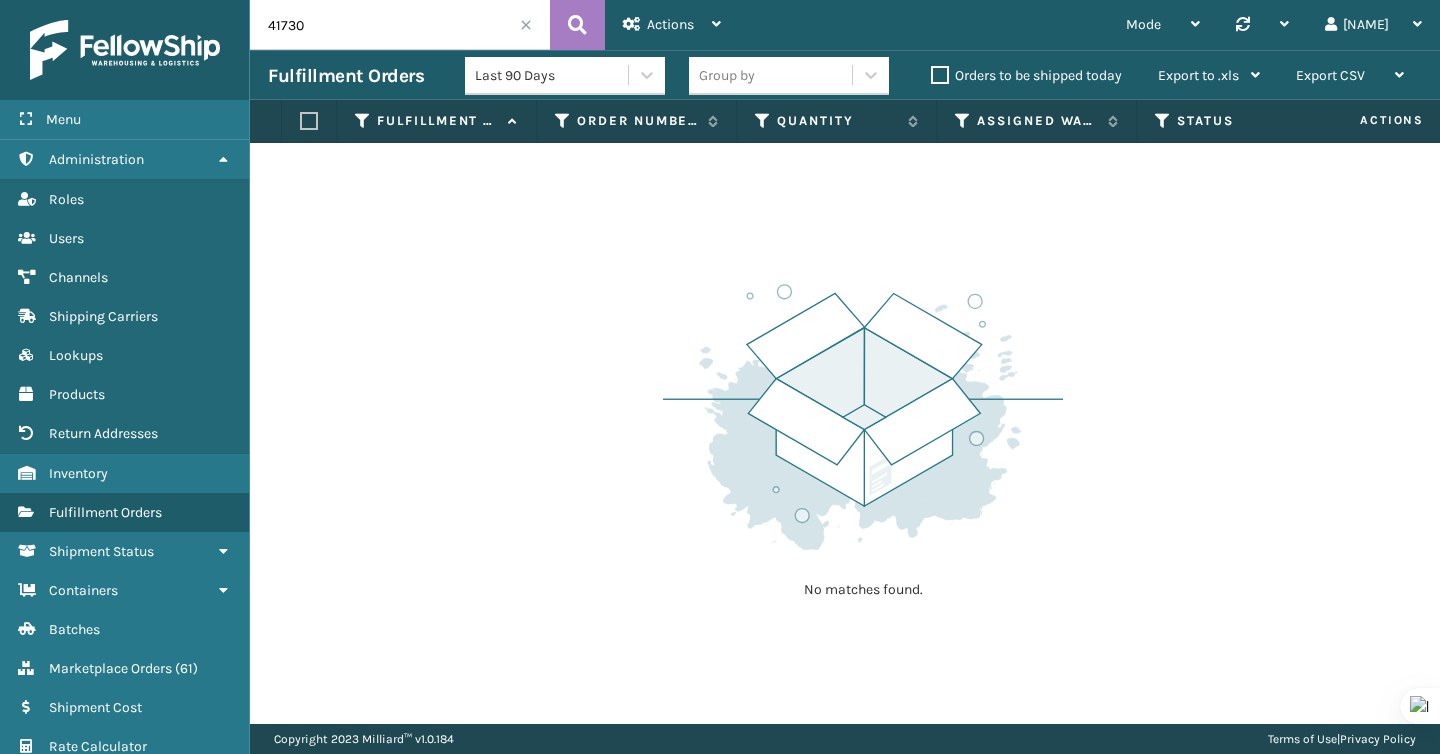 type on "41730" 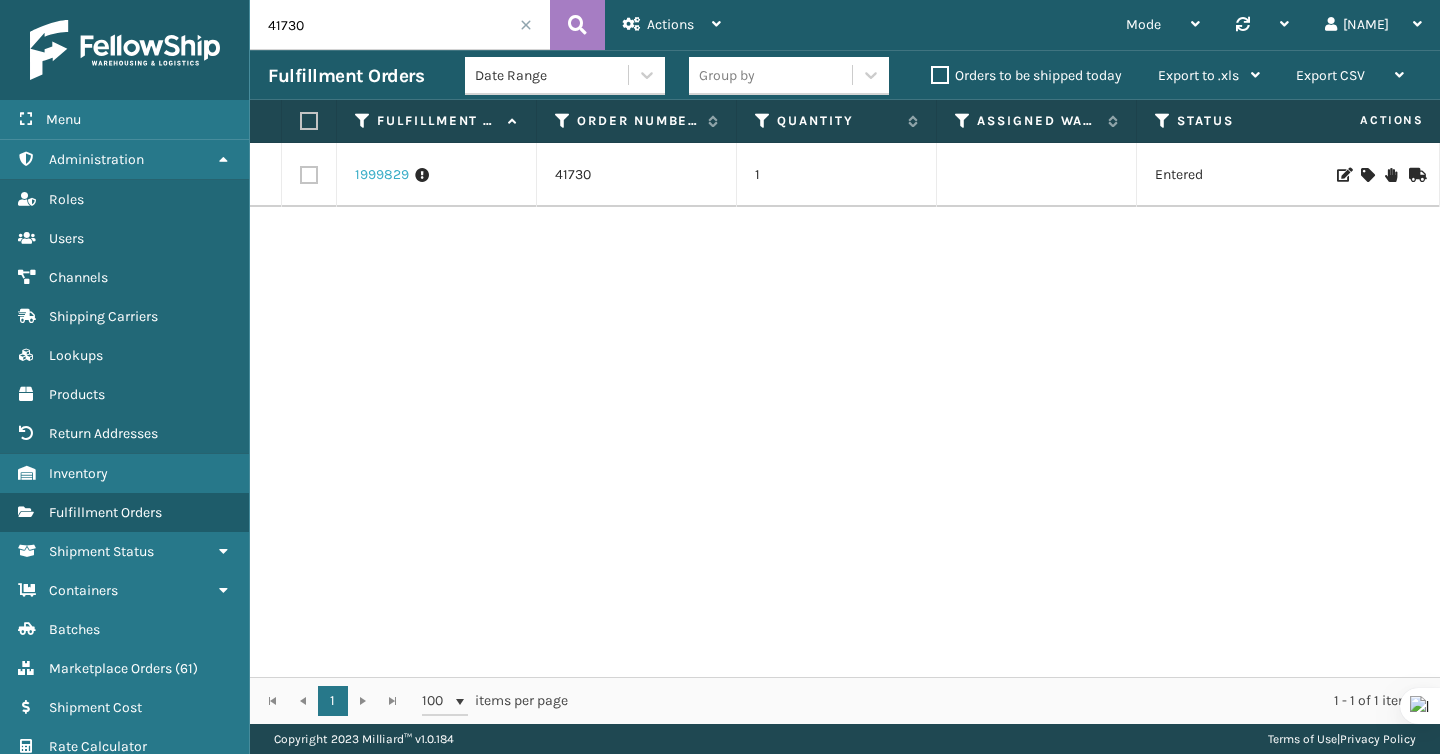 click on "1999829" at bounding box center [382, 175] 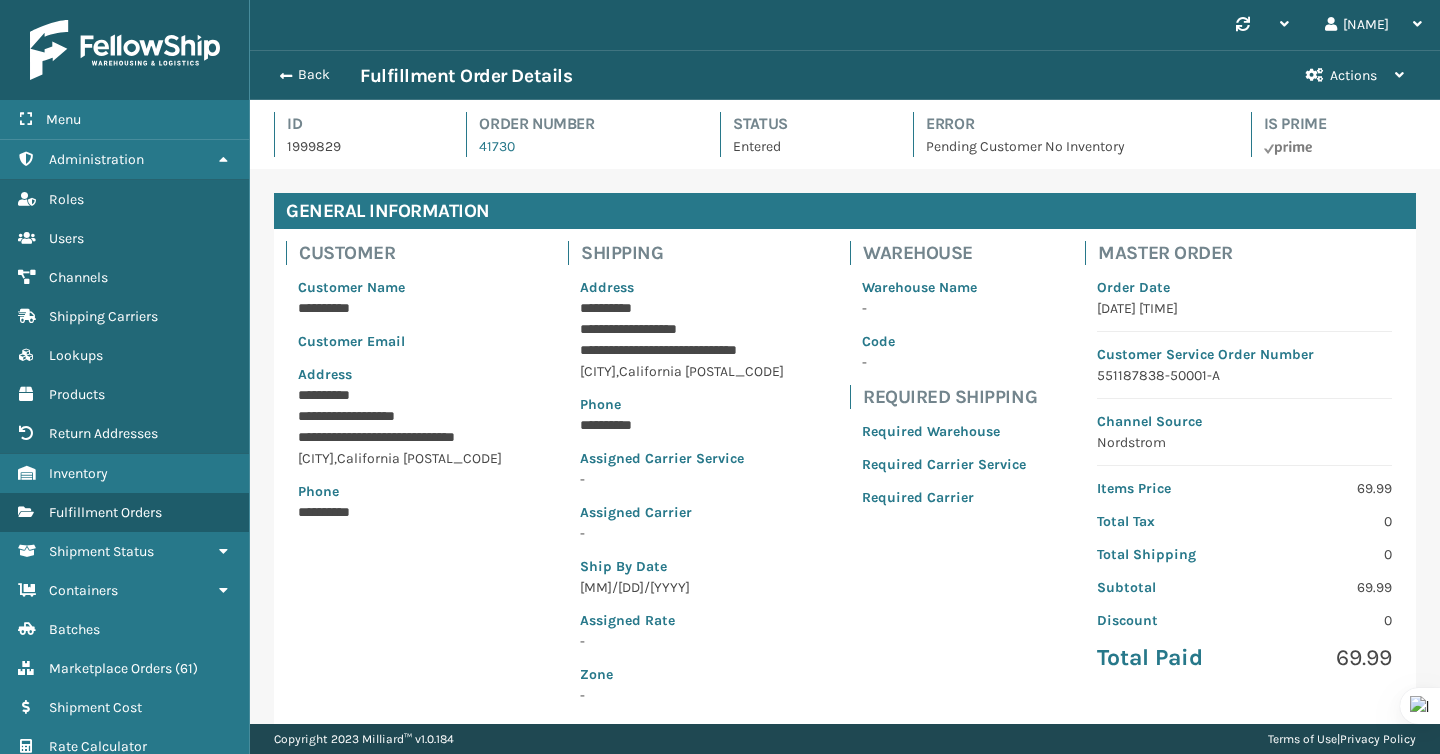 scroll, scrollTop: 99952, scrollLeft: 98810, axis: both 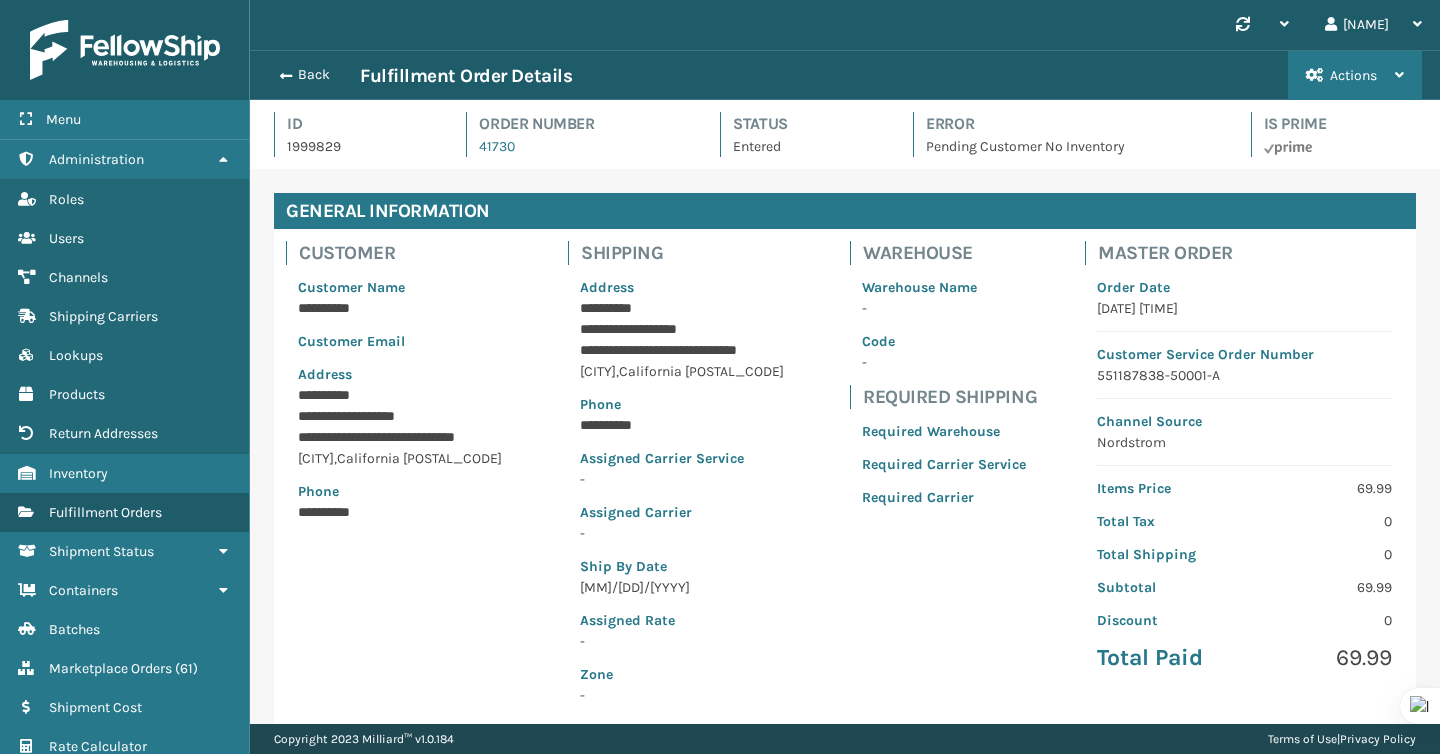 click on "Actions" at bounding box center (1353, 75) 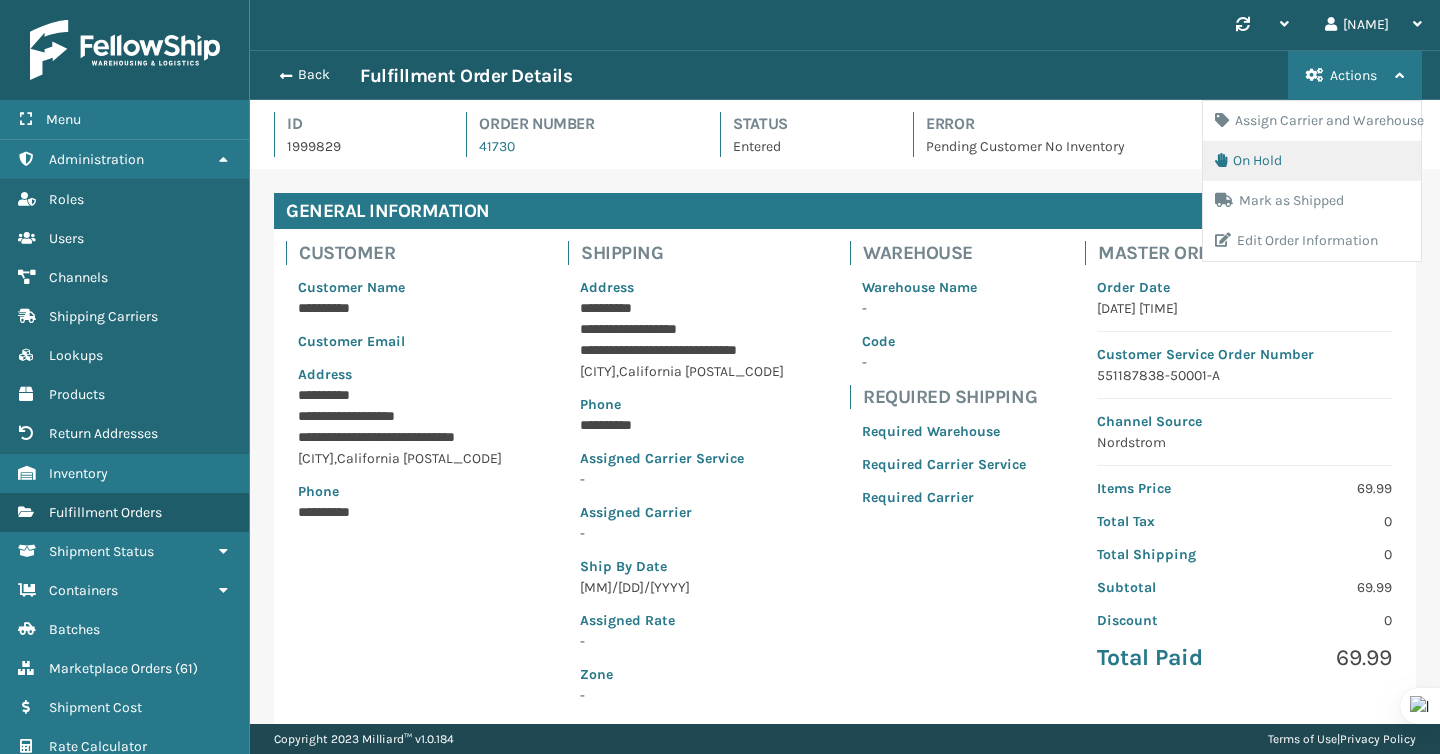 click on "On Hold" at bounding box center (1312, 161) 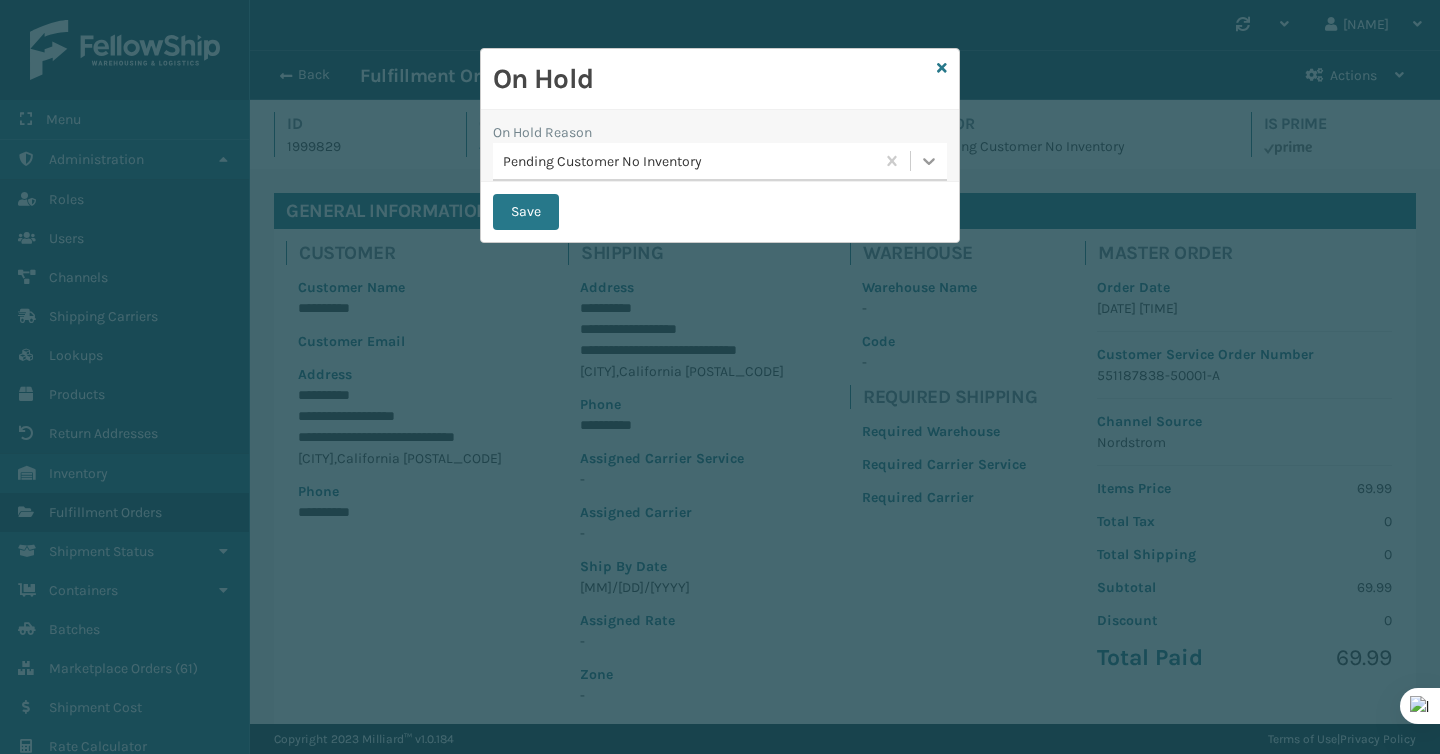 click at bounding box center [929, 161] 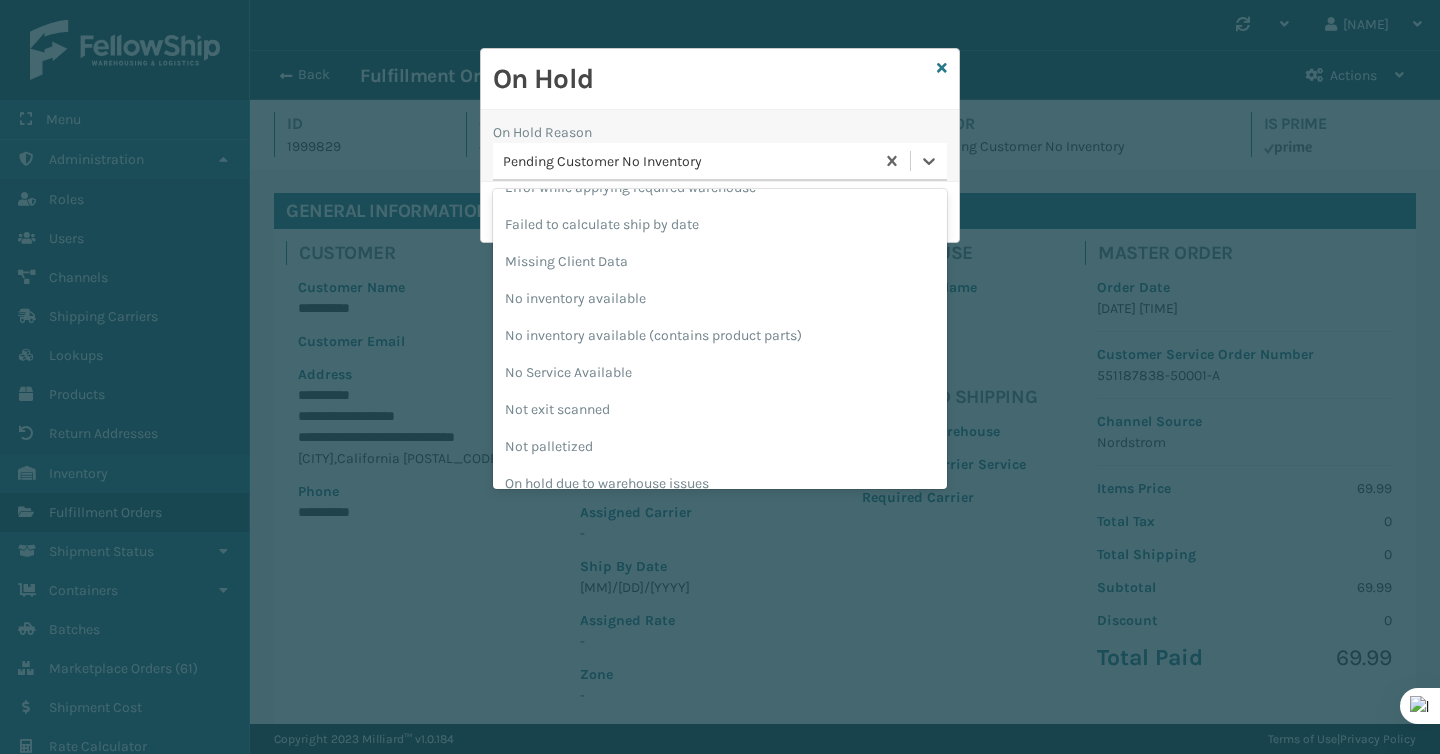 scroll, scrollTop: 485, scrollLeft: 0, axis: vertical 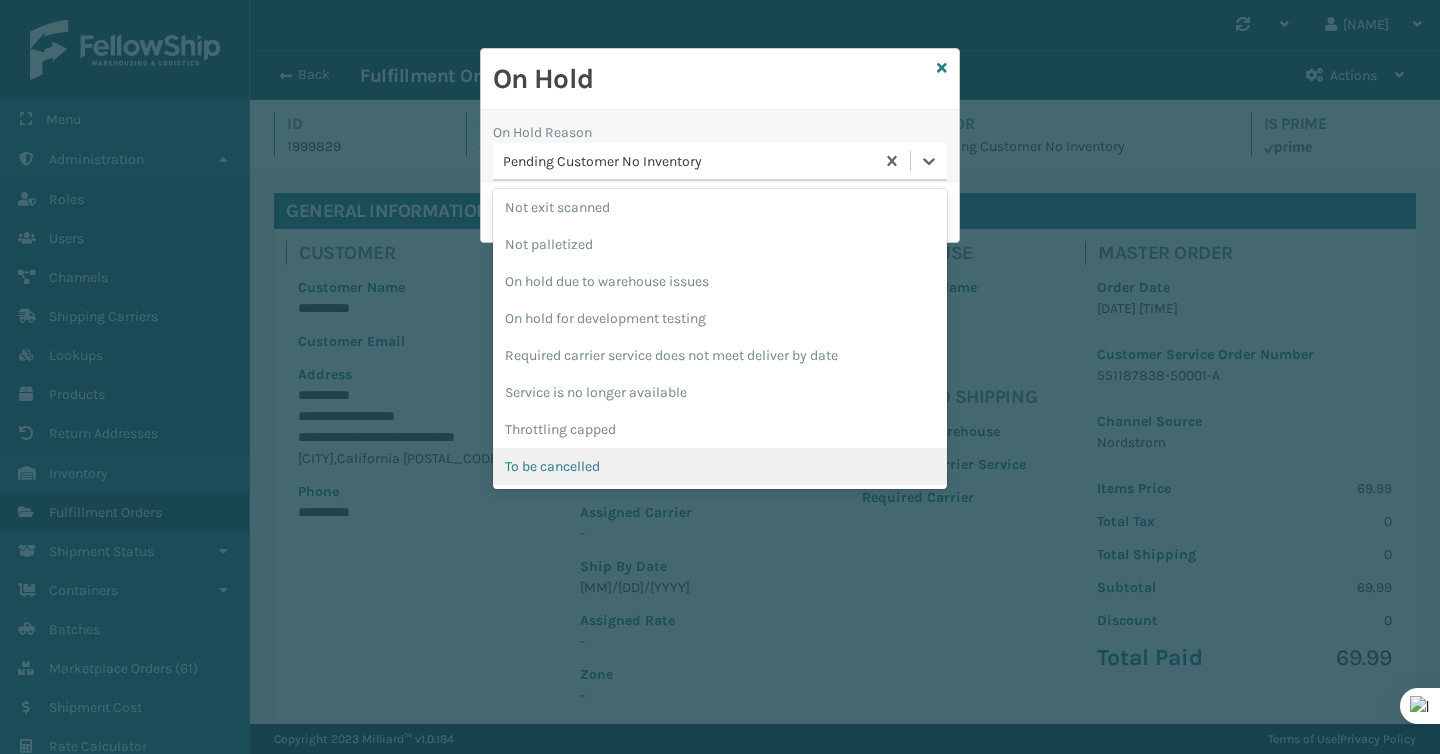click on "To be cancelled" at bounding box center (720, 466) 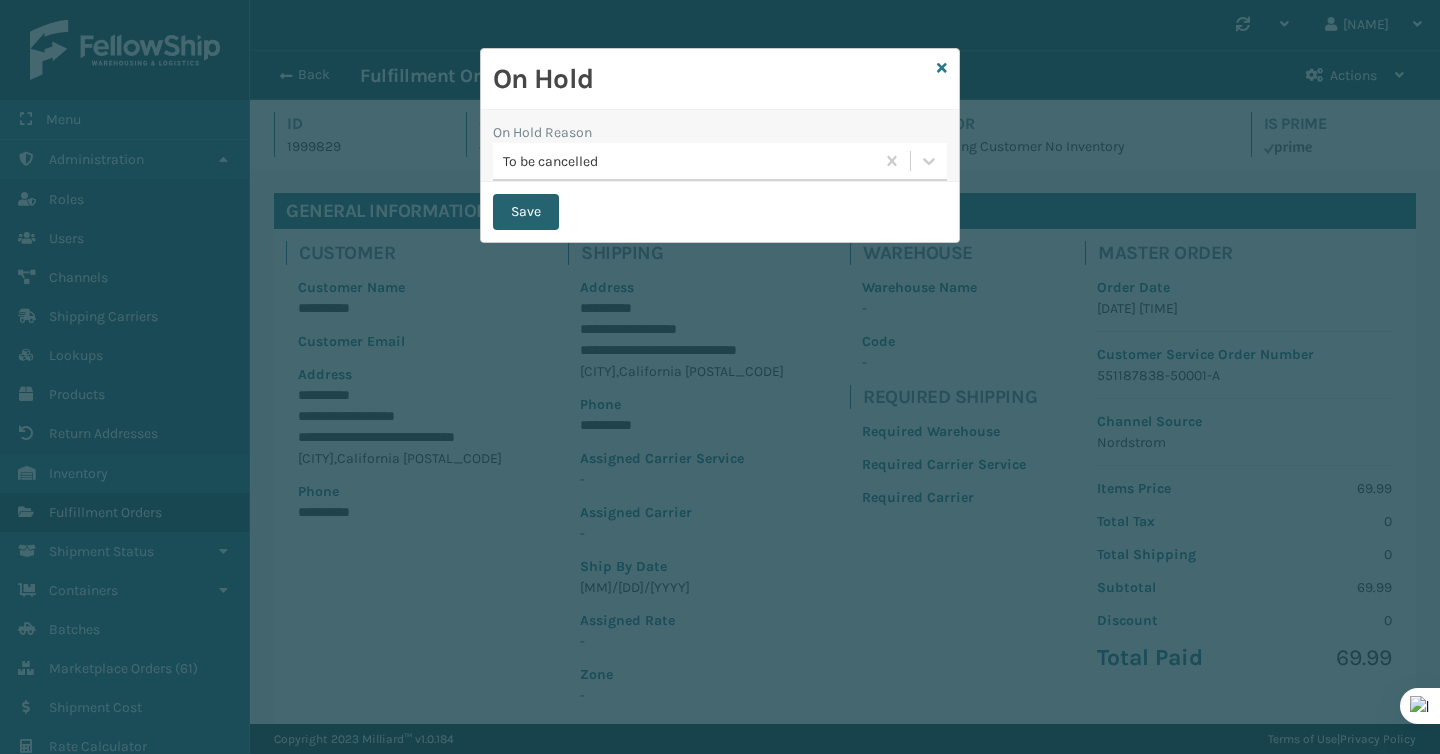 click on "Save" at bounding box center [526, 212] 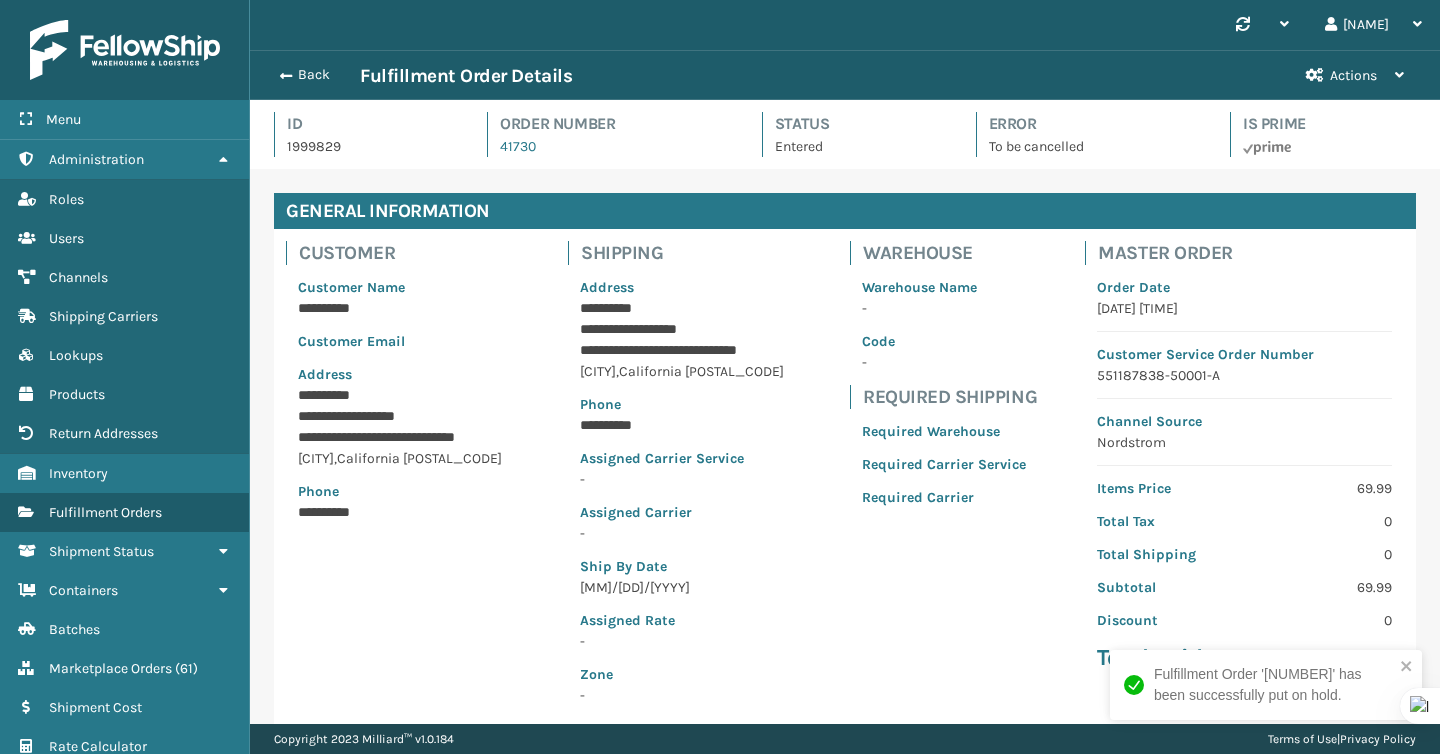 scroll, scrollTop: 99952, scrollLeft: 98810, axis: both 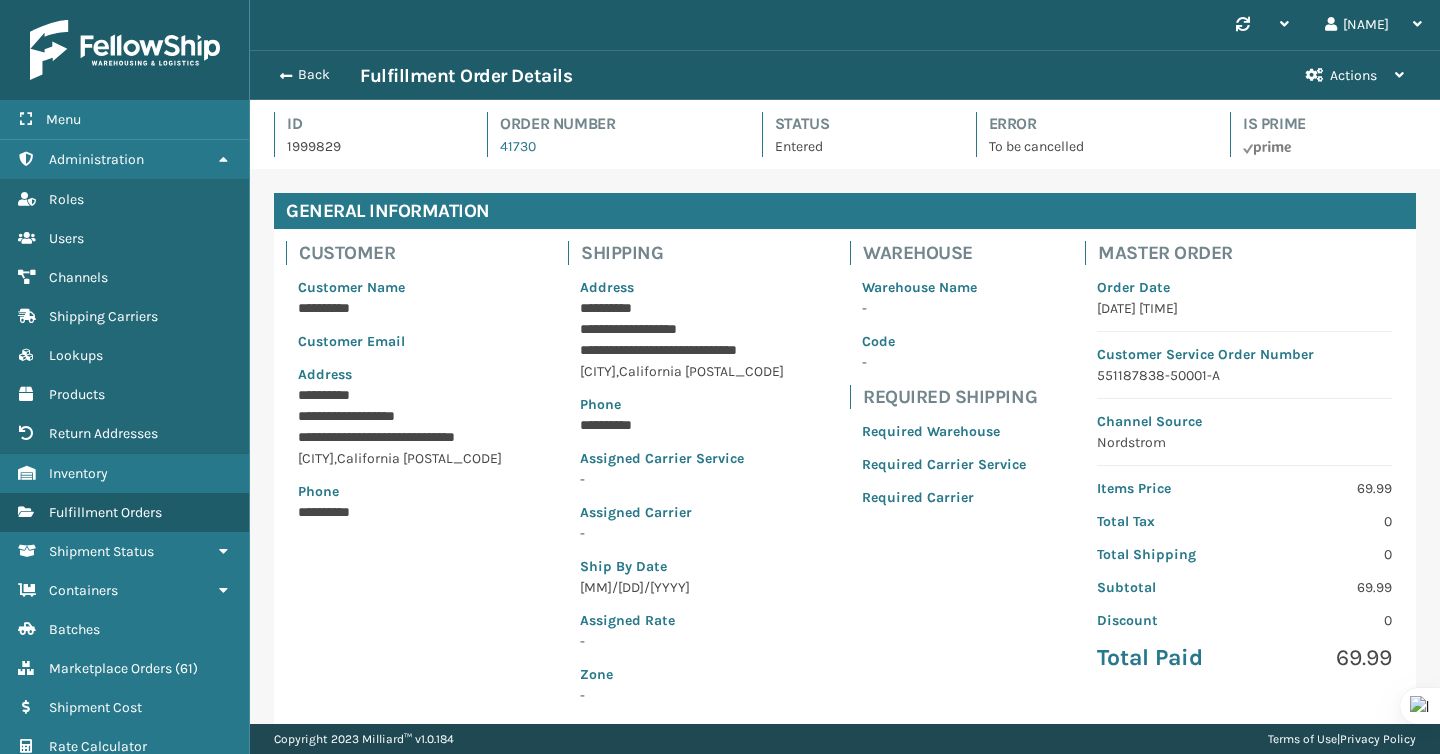 click on "Back Fulfillment Order Details Actions Assign Carrier and Warehouse On Hold Mark as Shipped Edit Order Information" at bounding box center (845, 75) 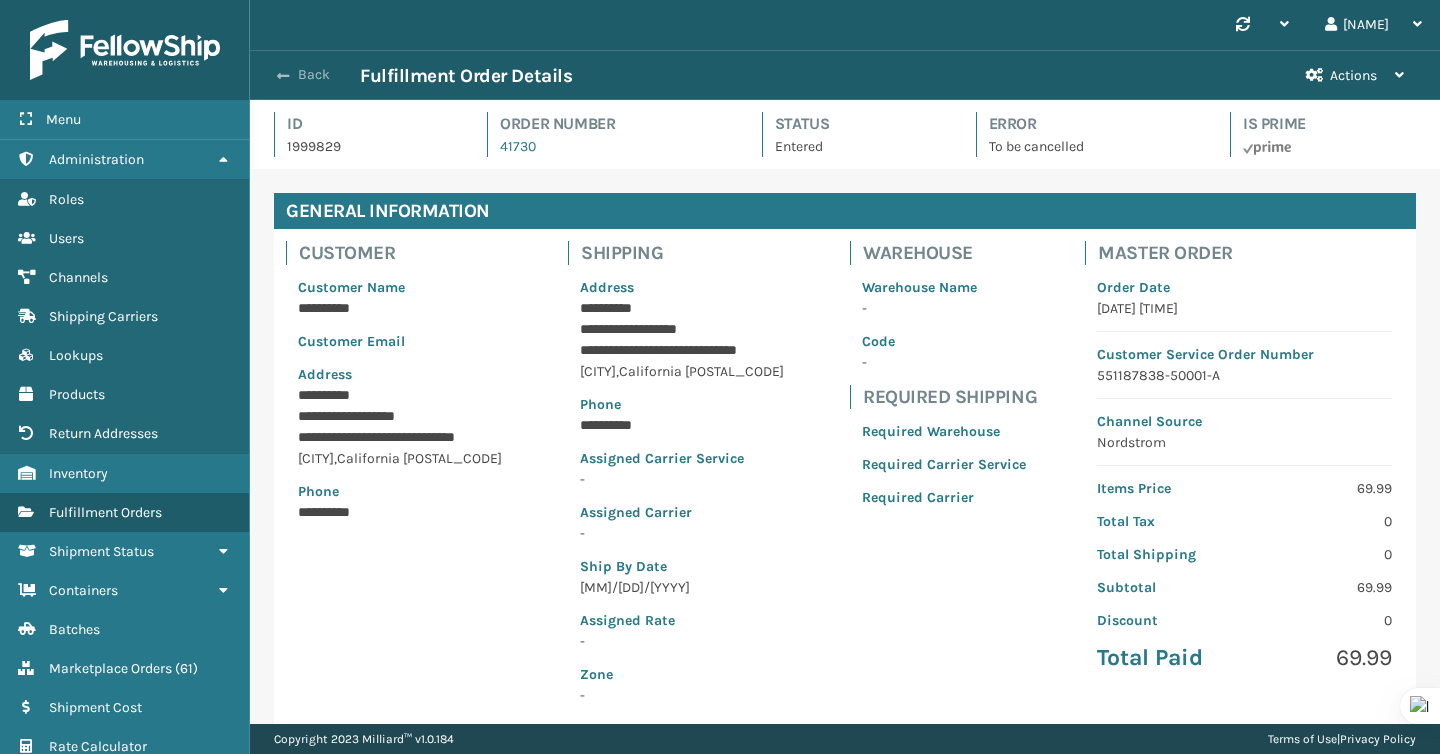 click on "Back" at bounding box center (314, 75) 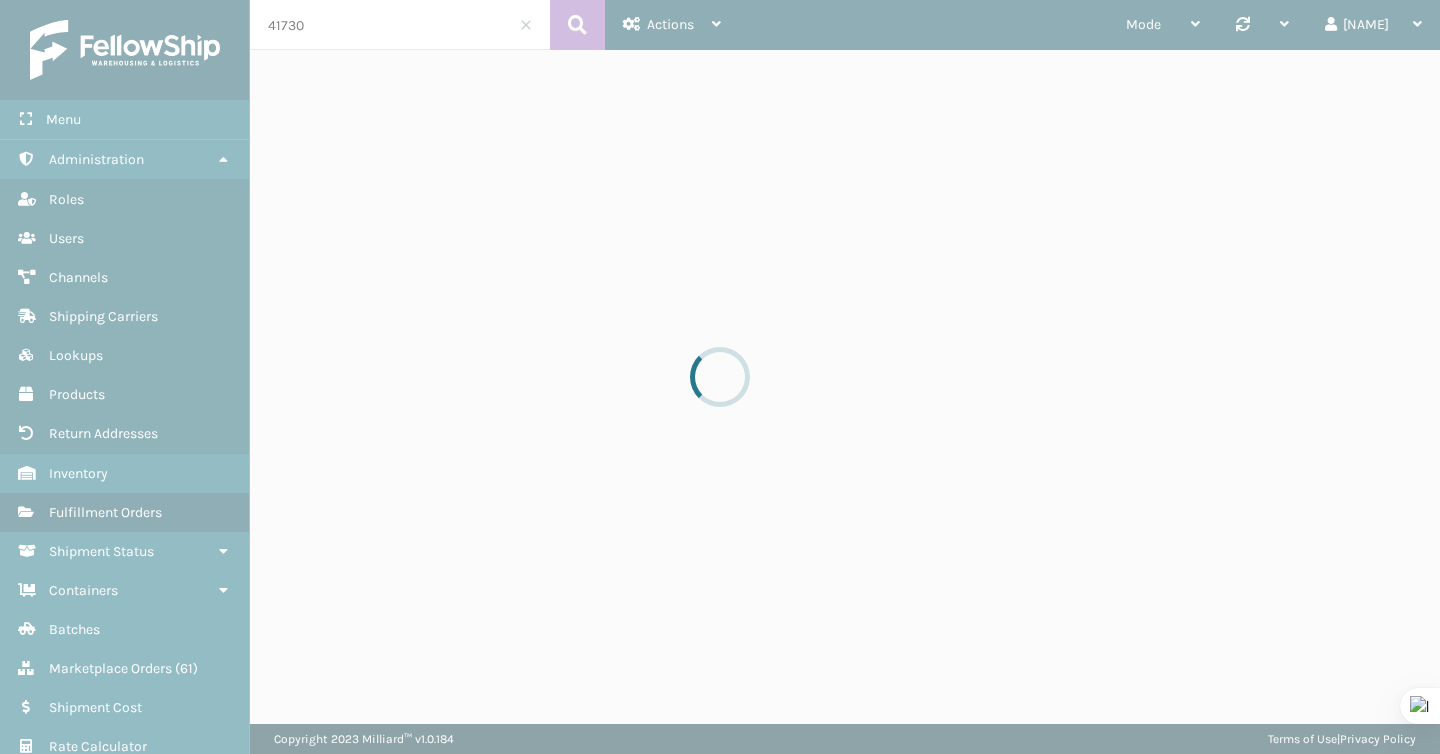 click at bounding box center (720, 377) 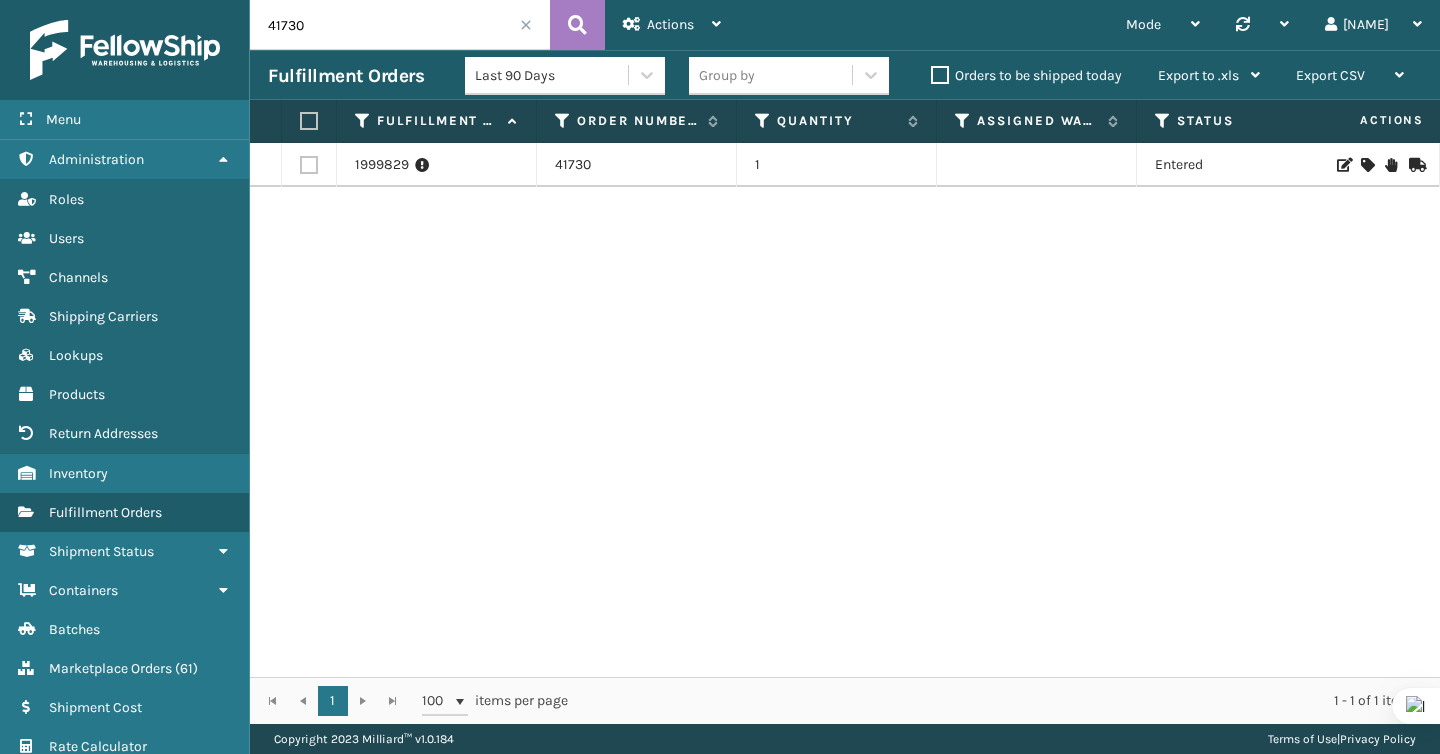 click on "41730" at bounding box center (400, 25) 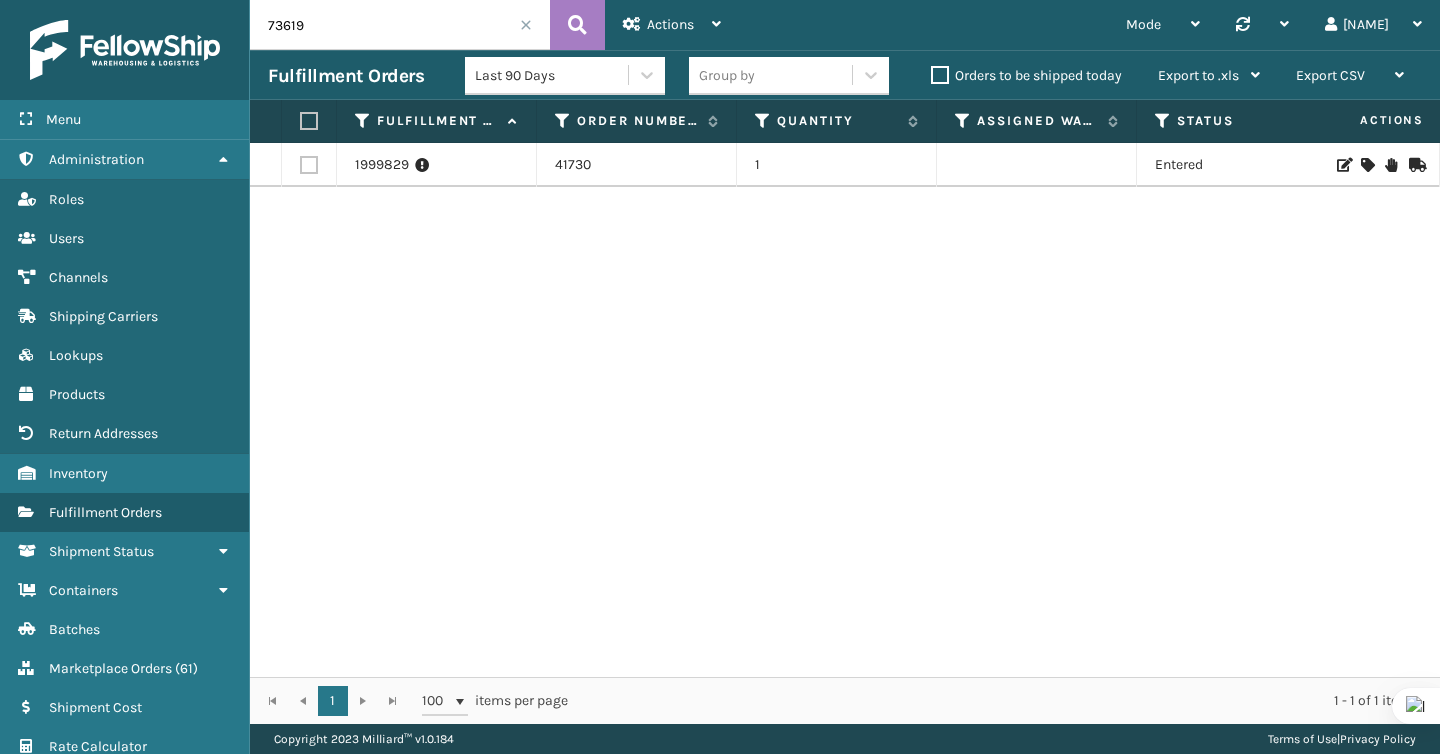 type on "73619" 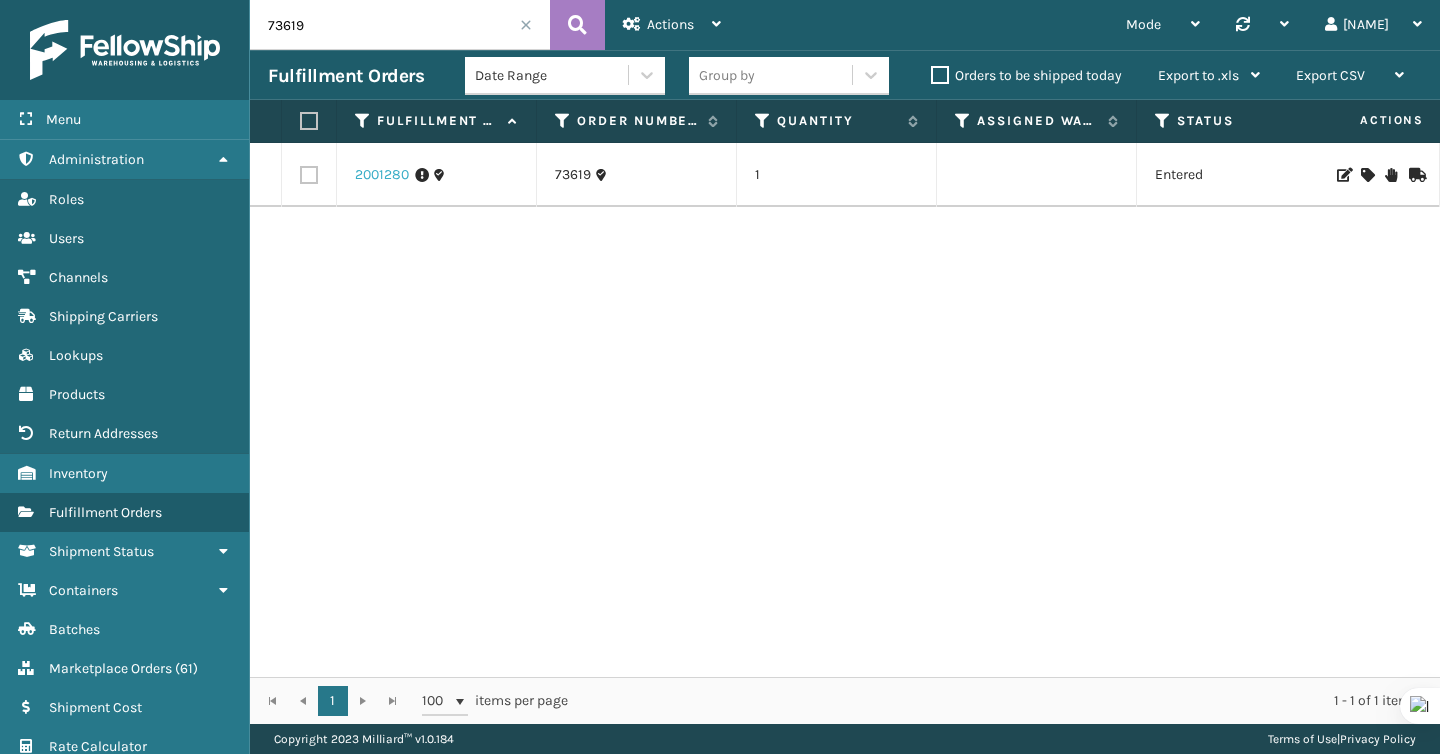click on "2001280" at bounding box center (382, 175) 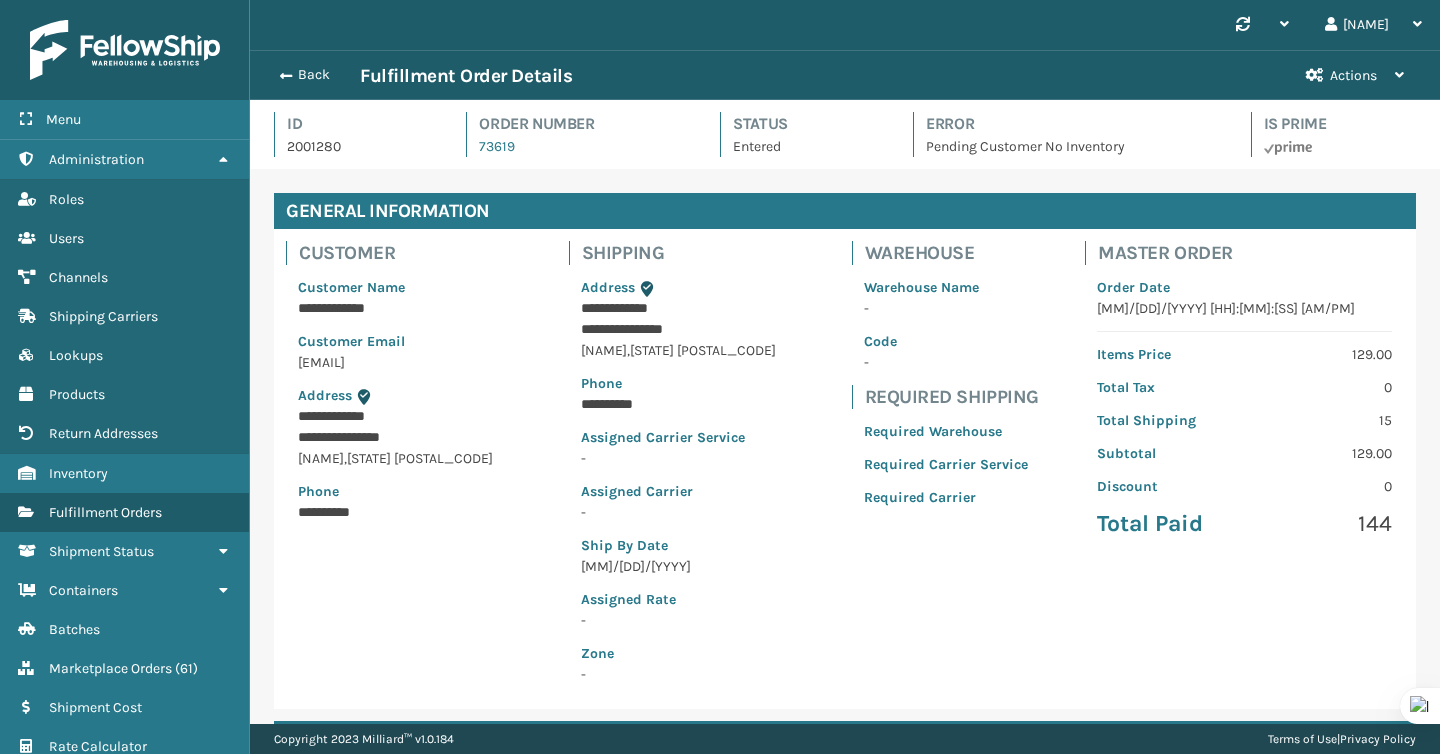 scroll, scrollTop: 99952, scrollLeft: 98810, axis: both 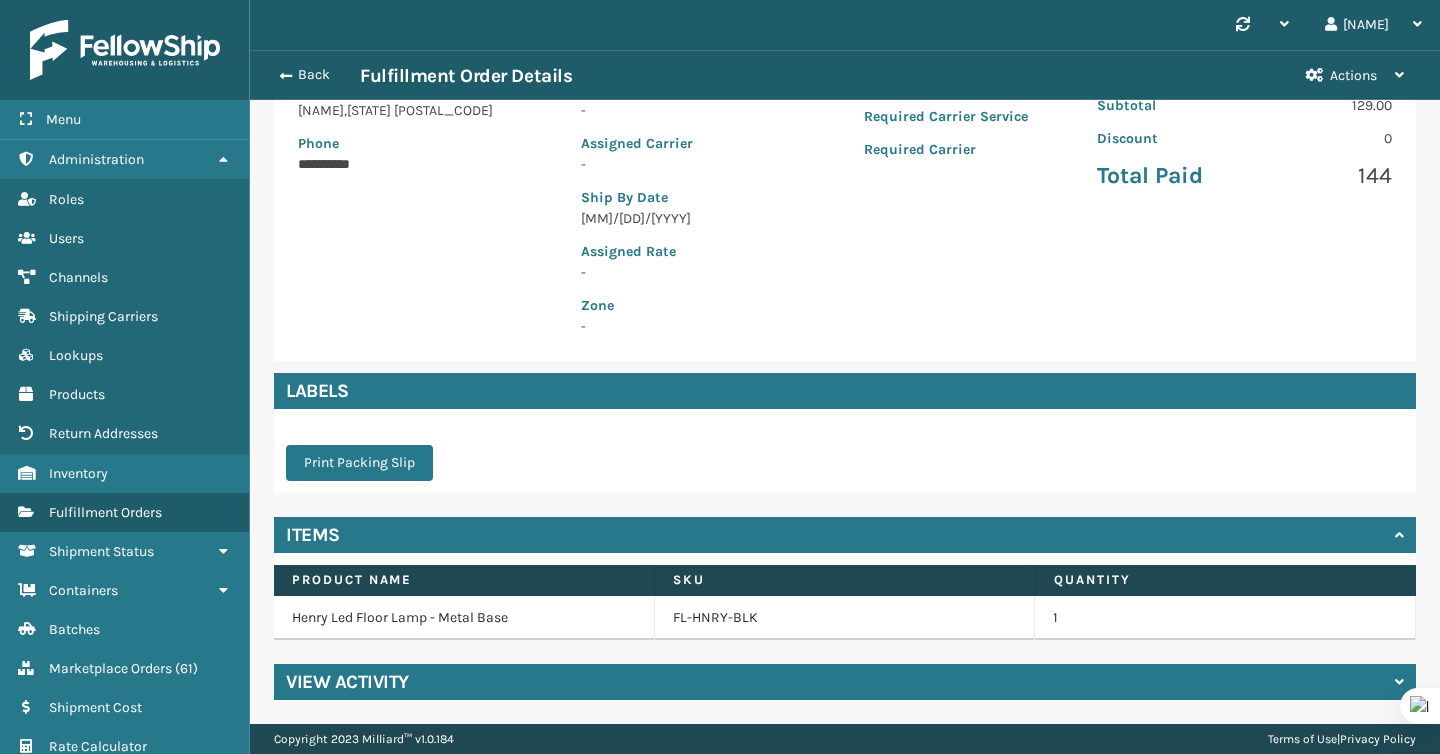 click on "General Information Customer Customer Name [MASKED_NAME] Customer Email [EMAIL] Address [MASKED_ADDRESS] [CITY] , [STATE] [POSTAL_CODE] Phone [MASKED_PHONE] Shipping Address [MASKED_ADDRESS] [CITY] , [STATE] [POSTAL_CODE] Phone [MASKED_PHONE] Assigned Carrier Service - Assigned Carrier - Ship By Date [MM]/[DD]/[YYYY] Assigned Rate - Zone - Warehouse Warehouse Name - Code - Required Shipping Required Warehouse   Required Carrier Service   Required Carrier   Master Order Order Date [MM]/[DD]/[YYYY] [HH]:[MM]:[SS] [AM/PM] Items Price [PRICE] Total Tax [PRICE] Total Shipping [PRICE] Subtotal [PRICE] Discount [PRICE] Total Paid [PRICE] Labels Print Packing Slip Items Product Name SKU Quantity [PRODUCT_NAME] [SKU] [QUANTITY] View Activity" at bounding box center (845, 272) 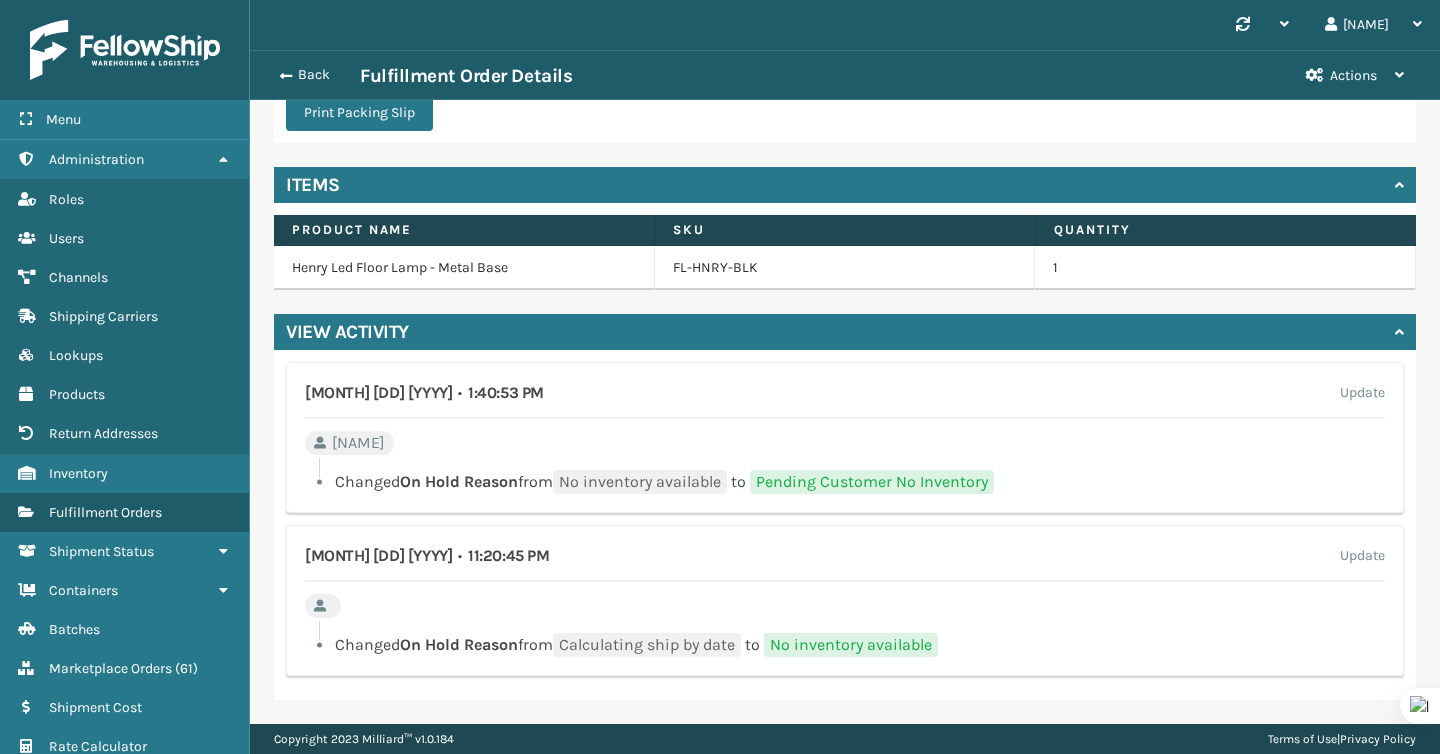 scroll, scrollTop: 0, scrollLeft: 0, axis: both 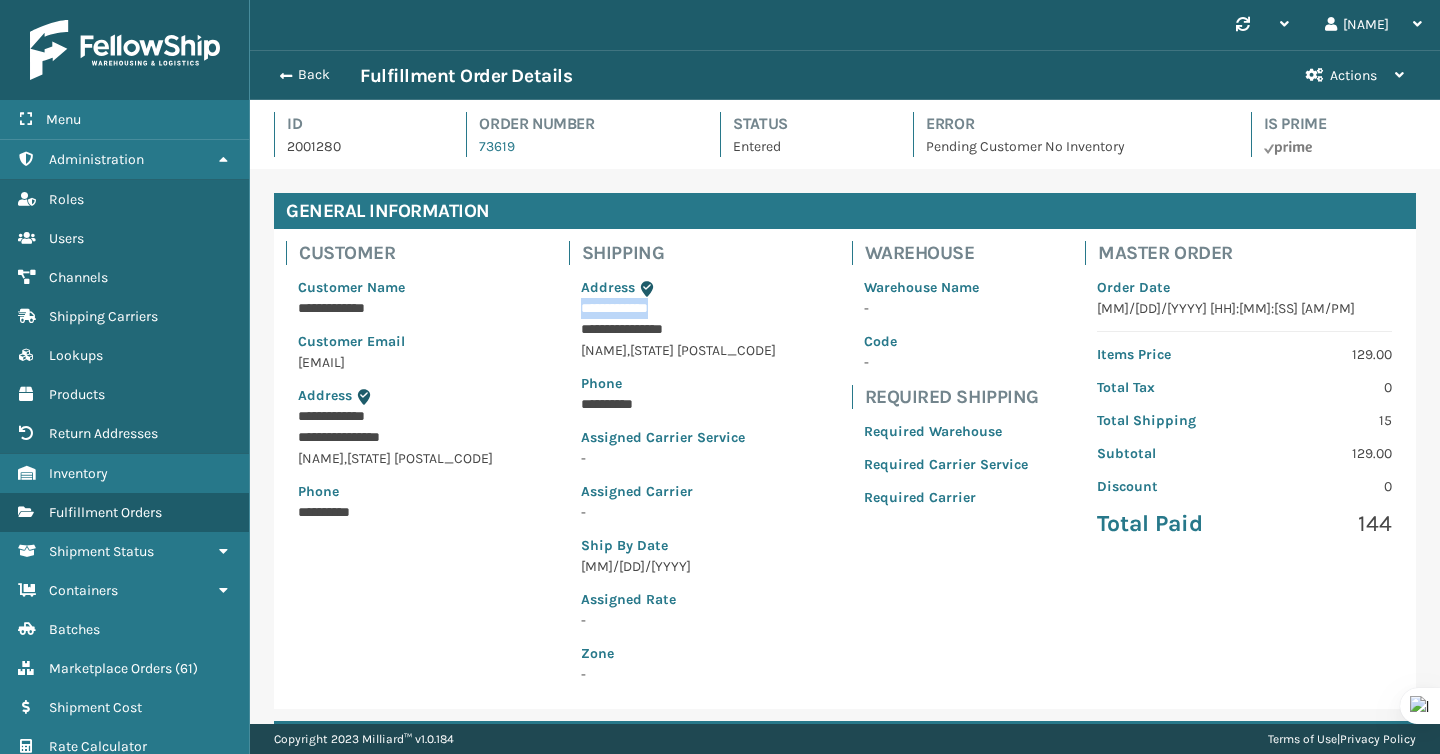 drag, startPoint x: 575, startPoint y: 312, endPoint x: 739, endPoint y: 310, distance: 164.01219 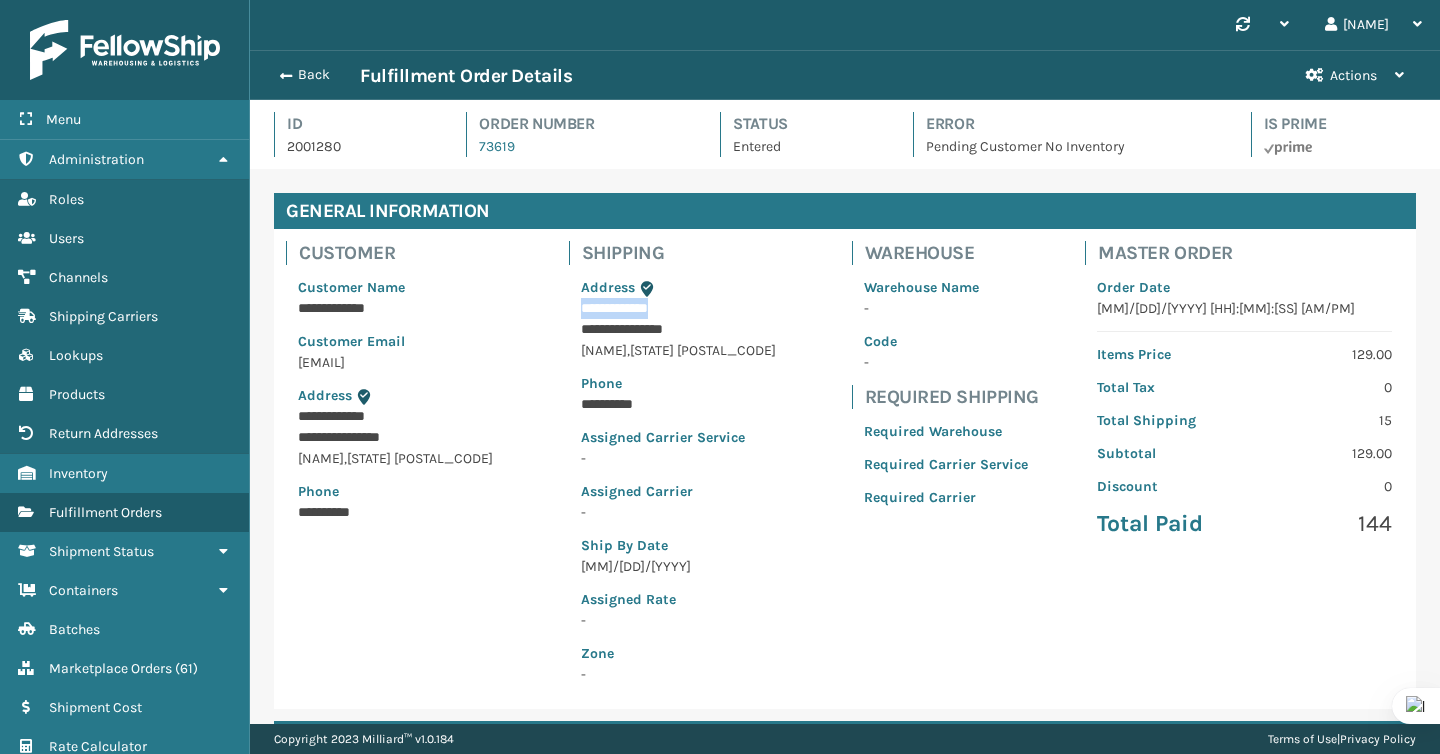 copy on "**********" 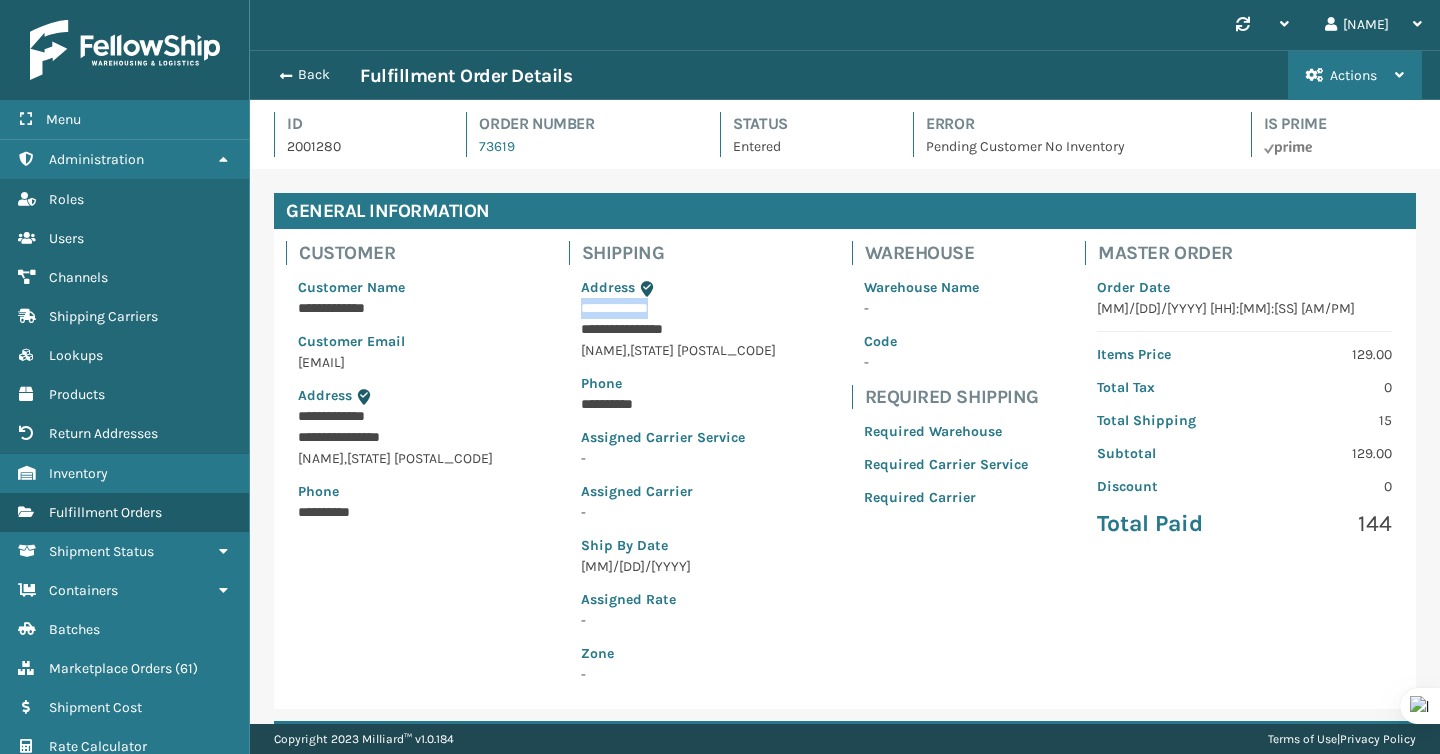 click on "Actions" at bounding box center [1355, 75] 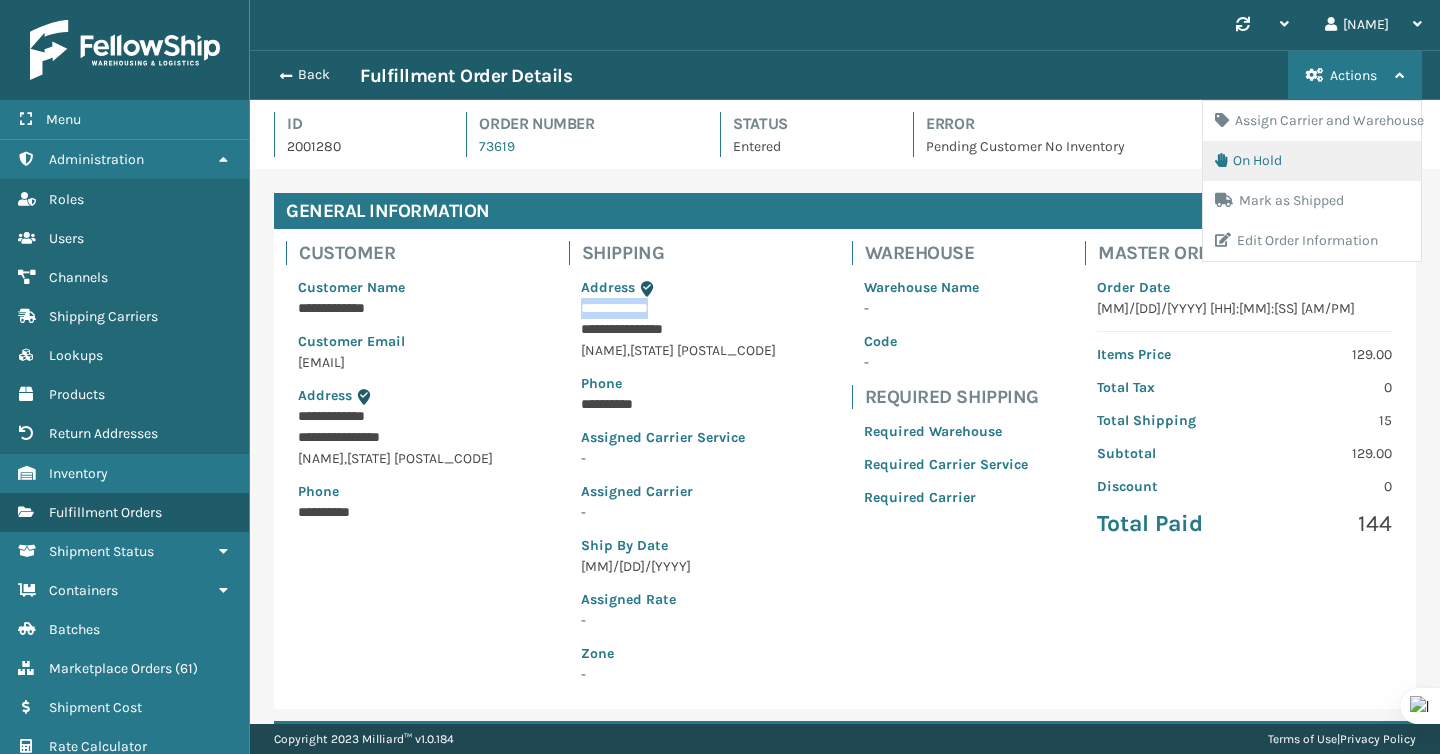 click on "On Hold" at bounding box center (1312, 161) 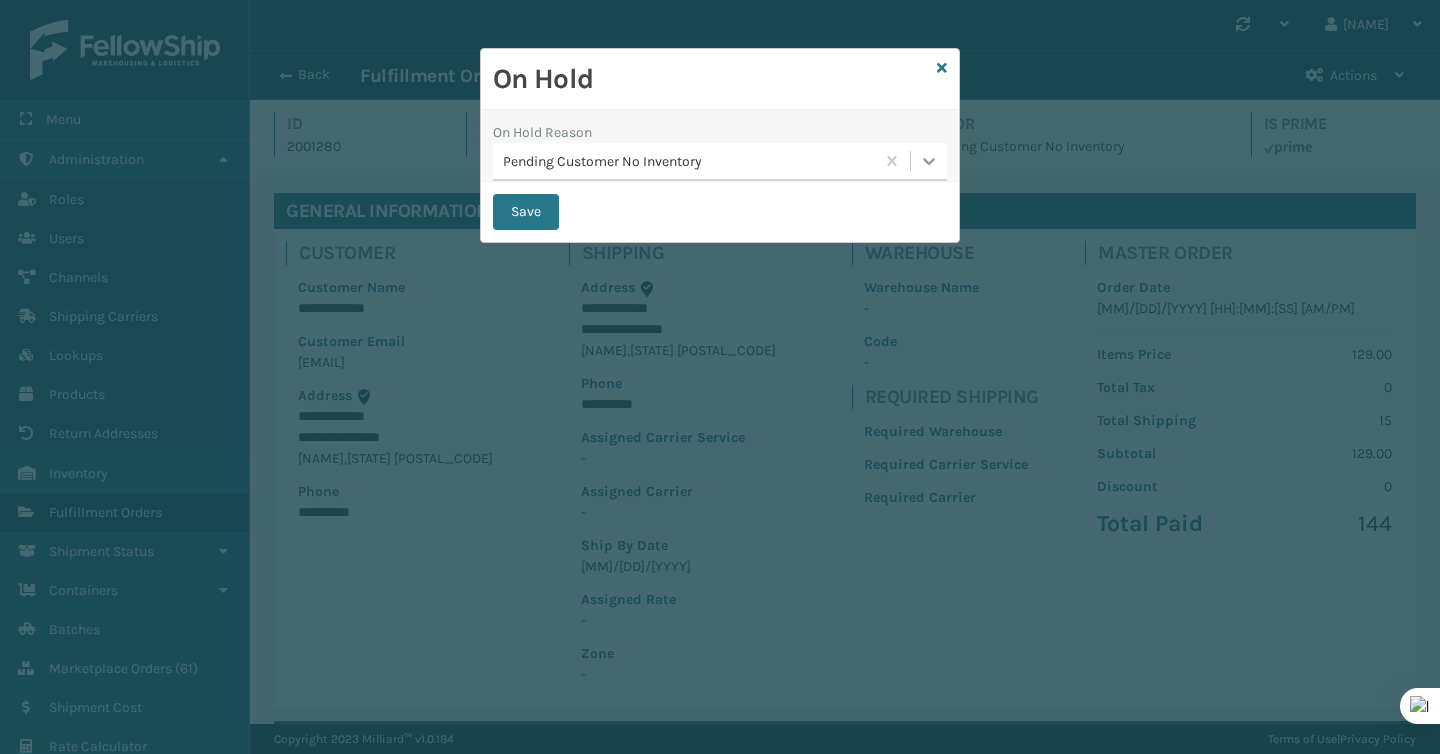 click at bounding box center [929, 161] 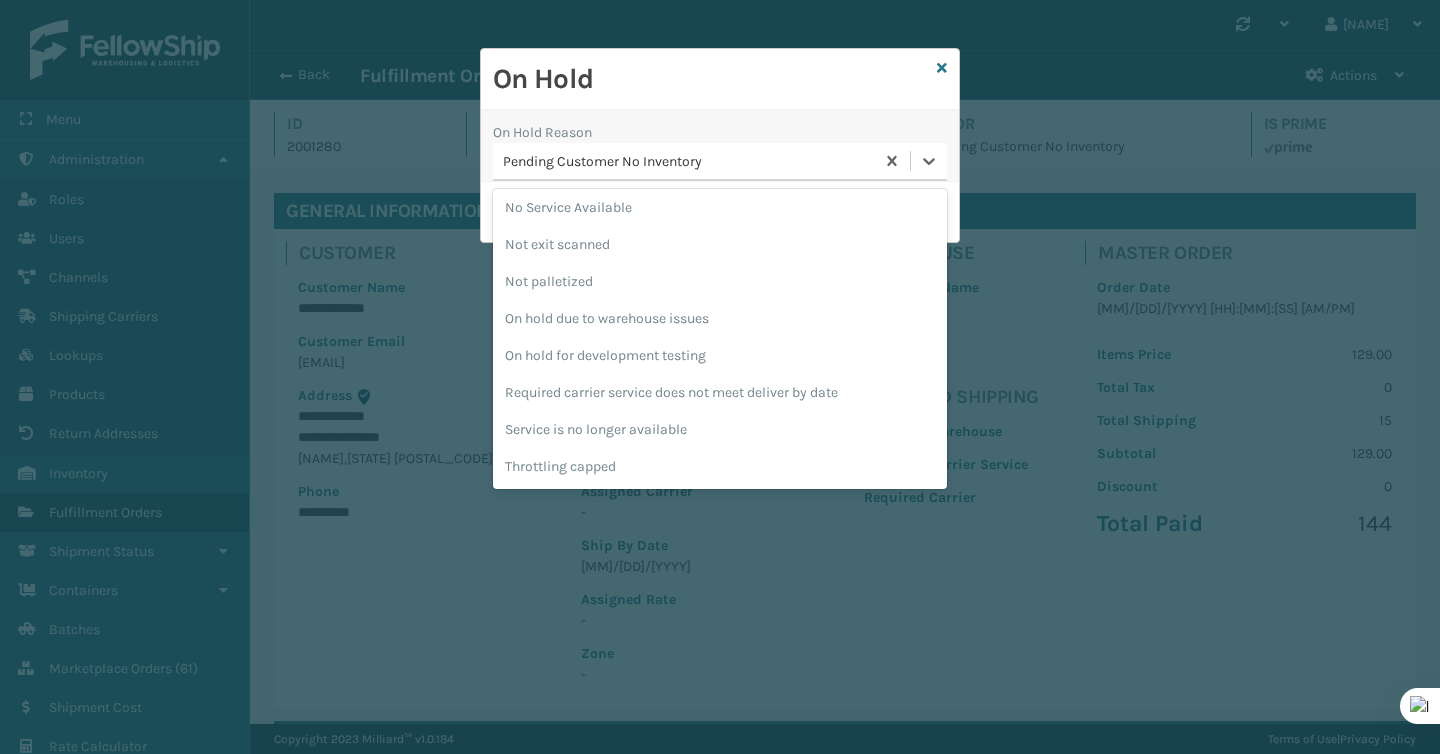 scroll, scrollTop: 485, scrollLeft: 0, axis: vertical 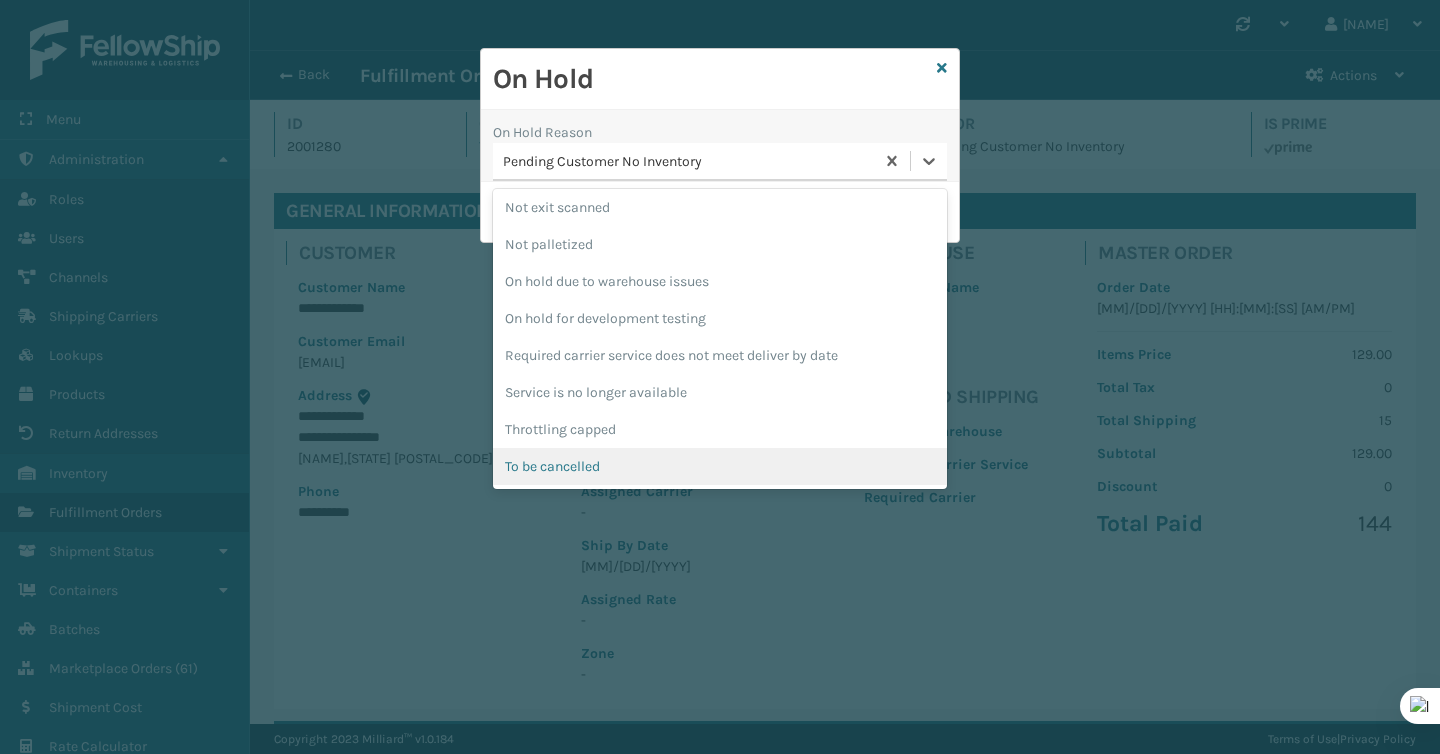 click on "To be cancelled" at bounding box center (720, 466) 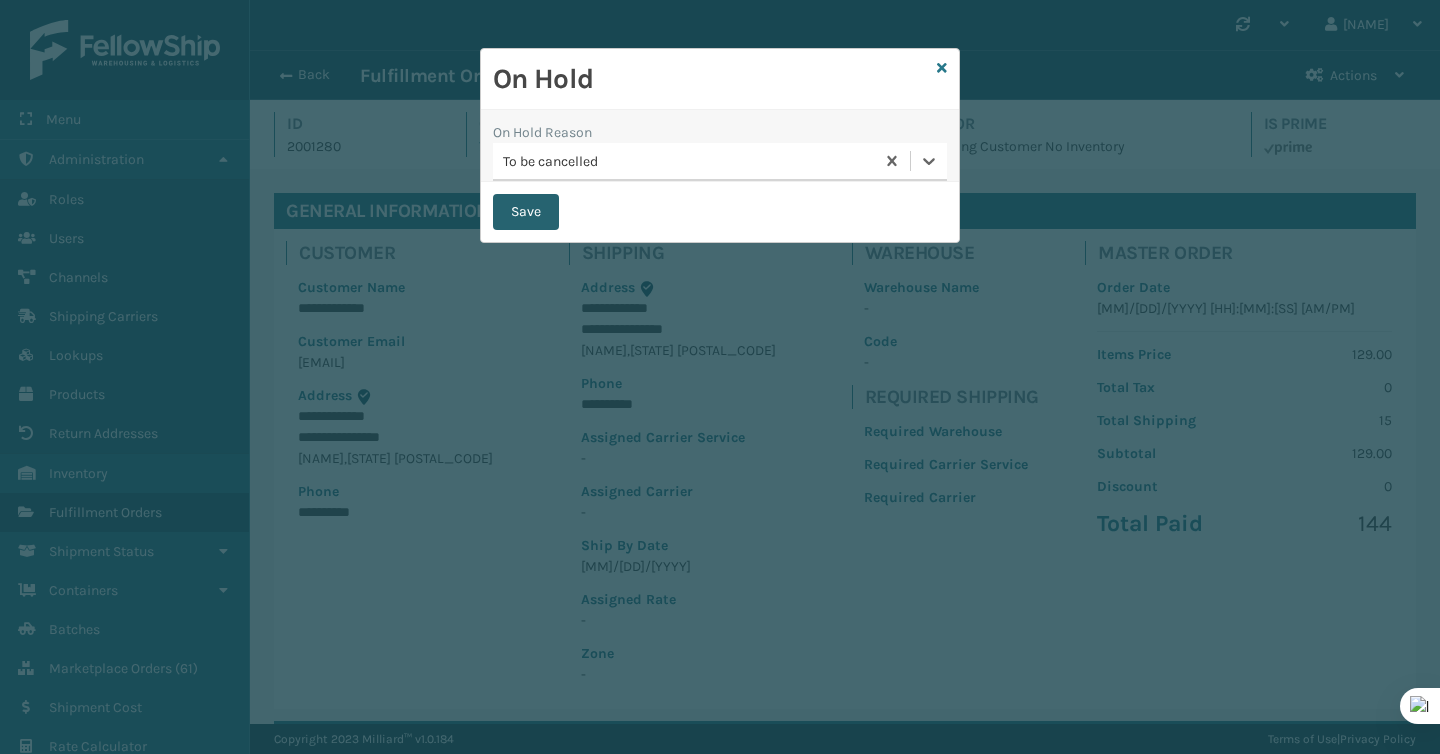click on "Save" at bounding box center (526, 212) 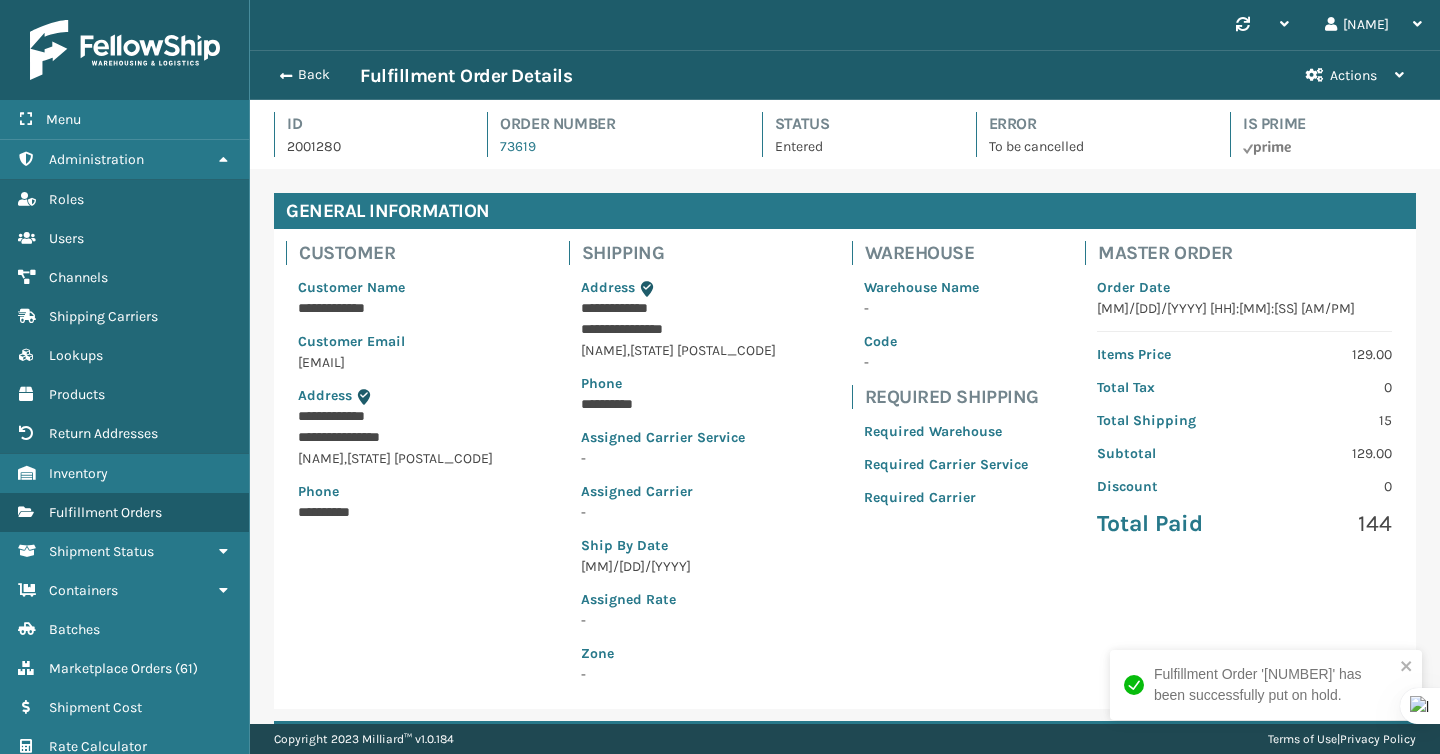 scroll, scrollTop: 99952, scrollLeft: 98810, axis: both 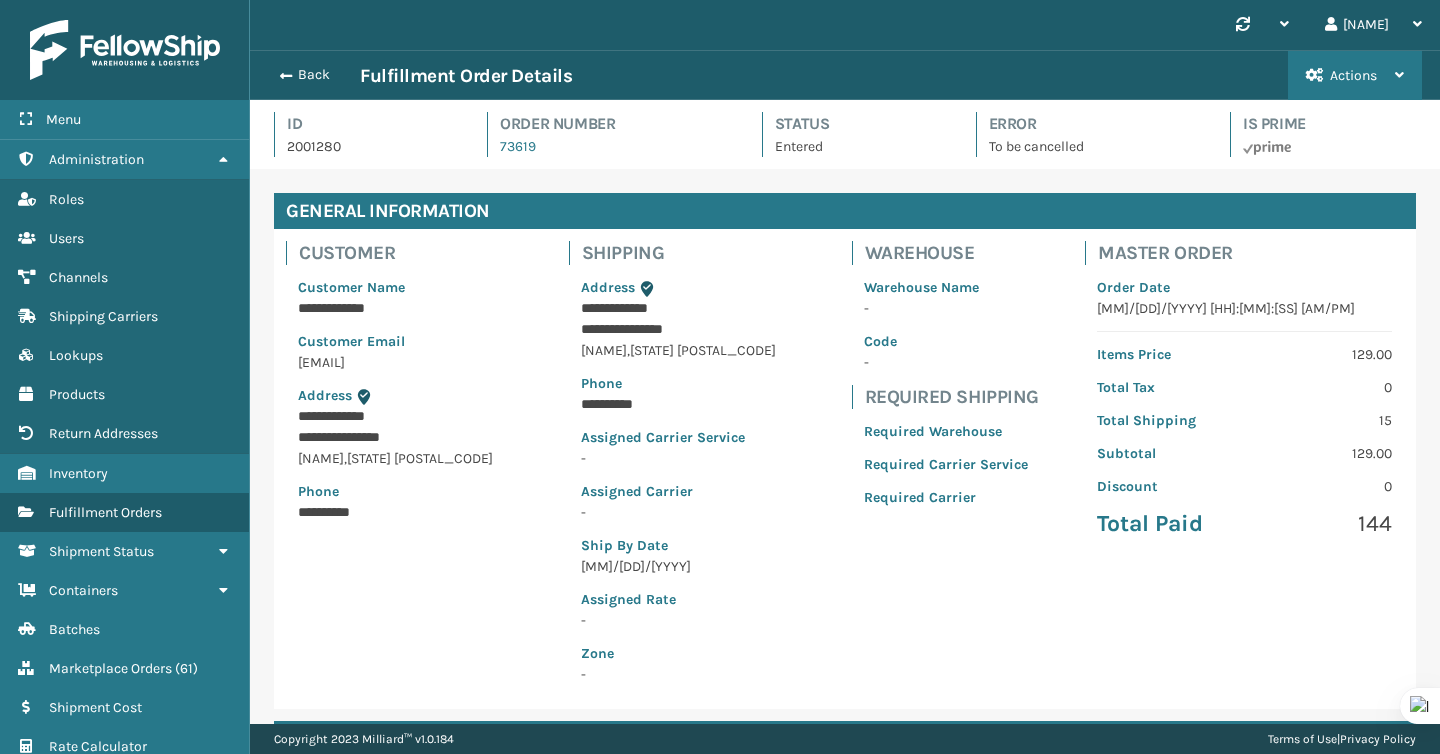 click on "Actions" at bounding box center [1355, 75] 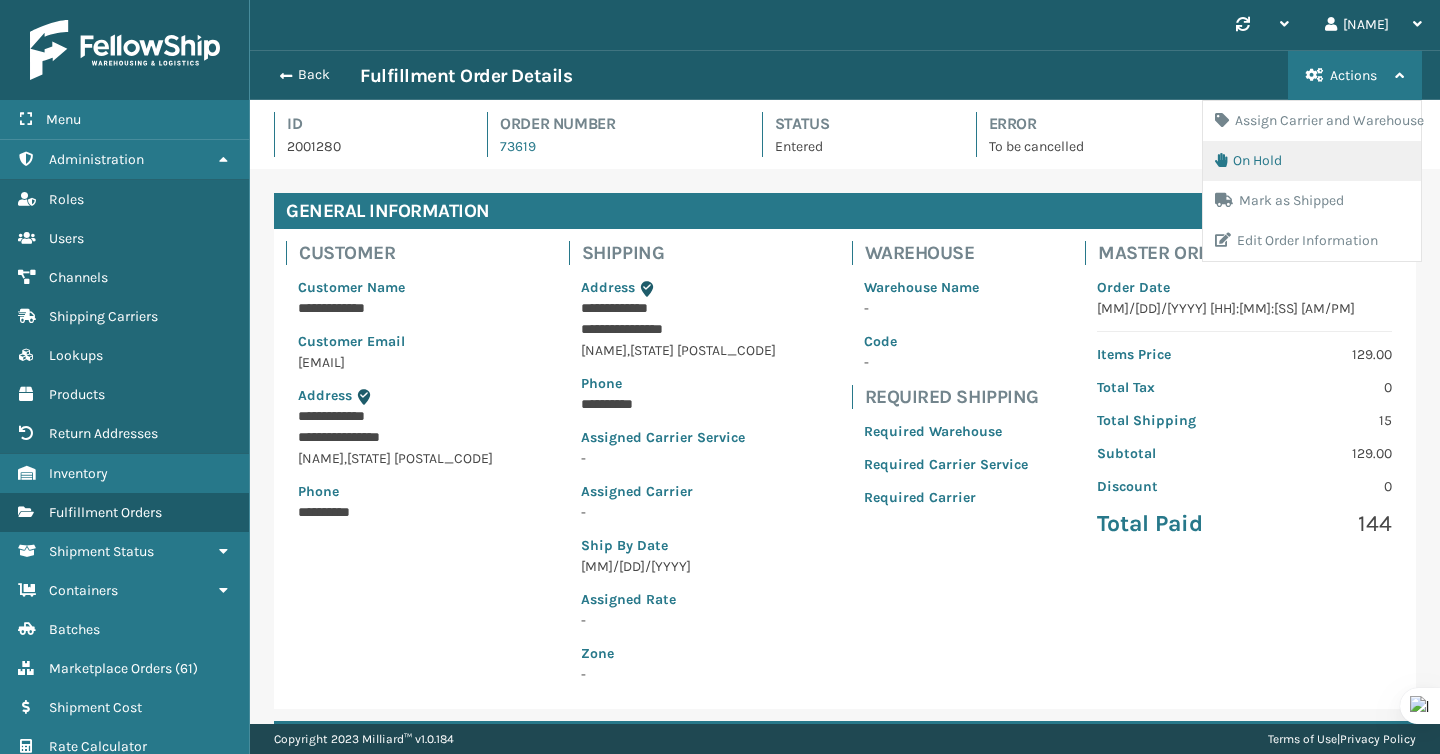 click on "On Hold" at bounding box center [1312, 161] 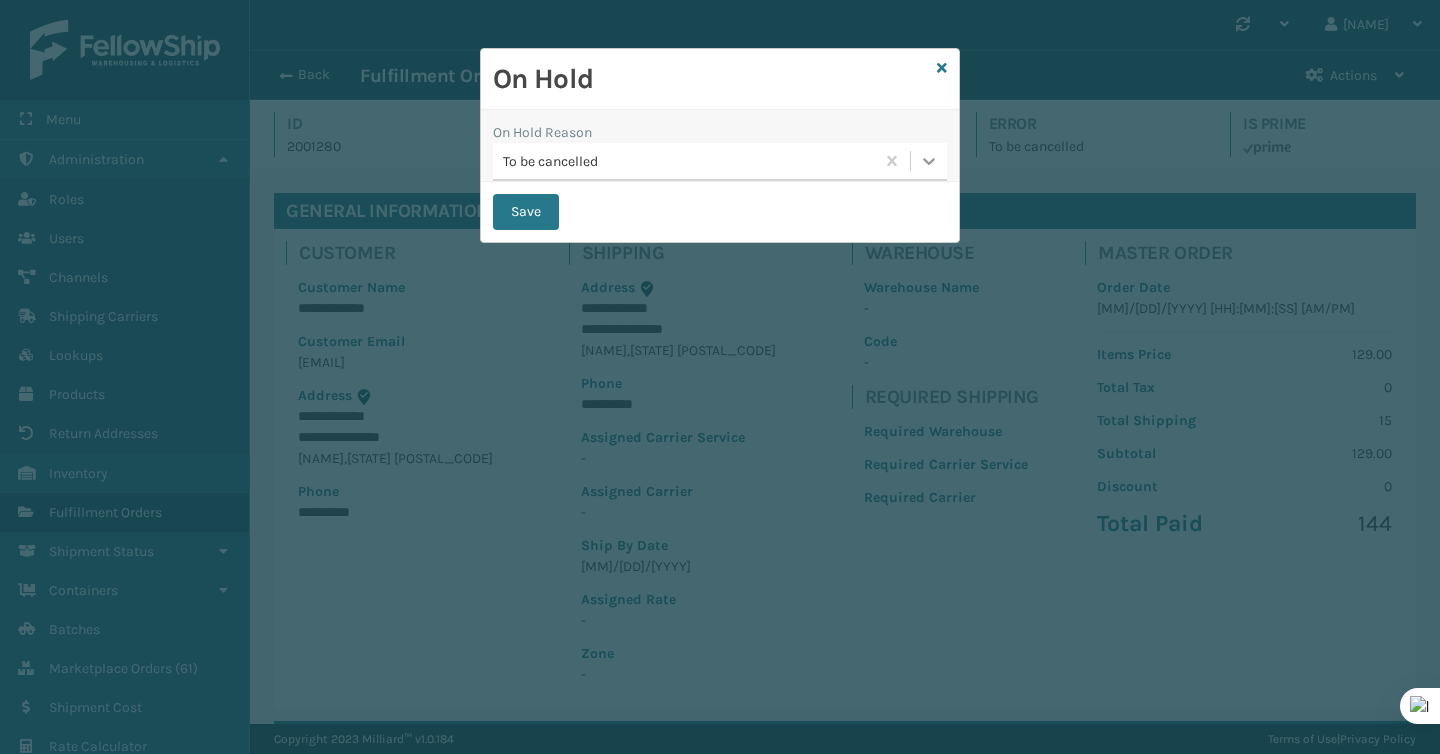 click 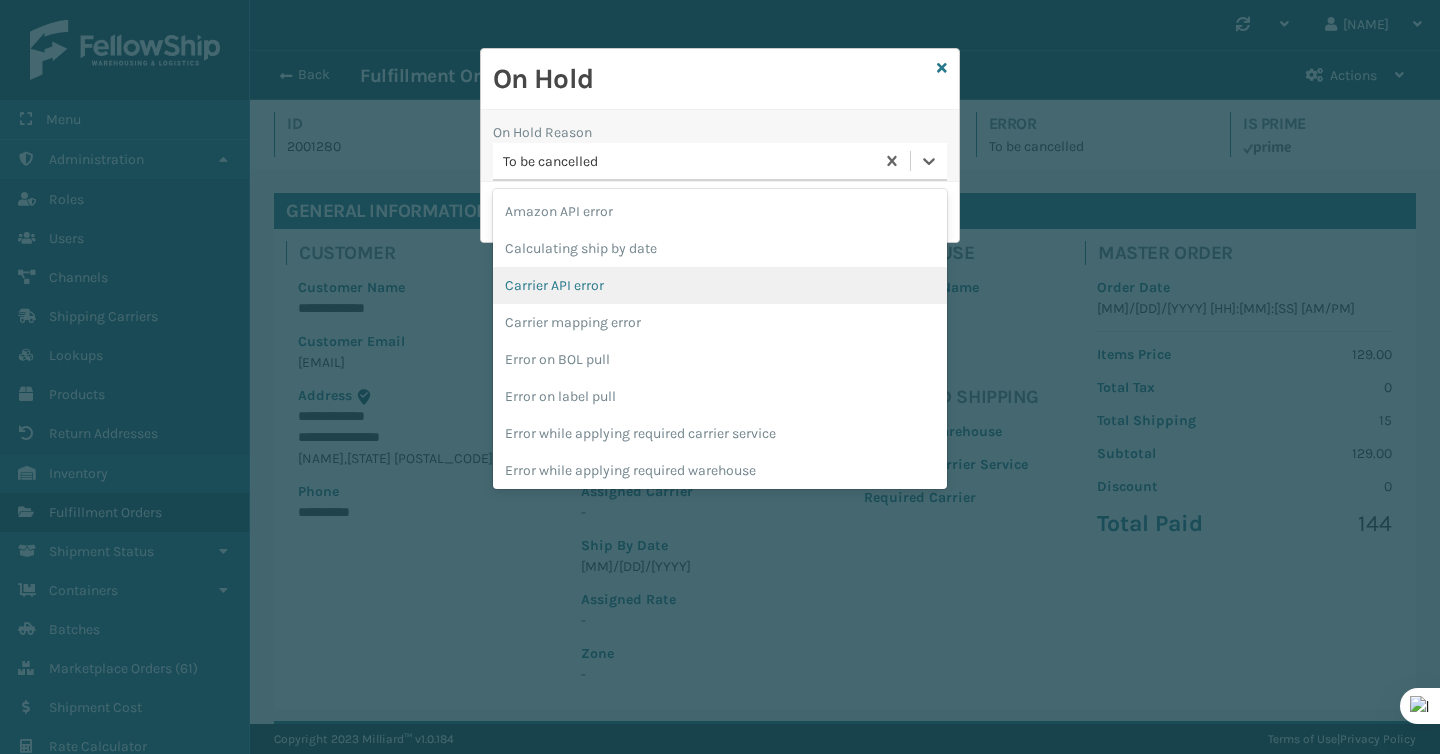 scroll, scrollTop: 485, scrollLeft: 0, axis: vertical 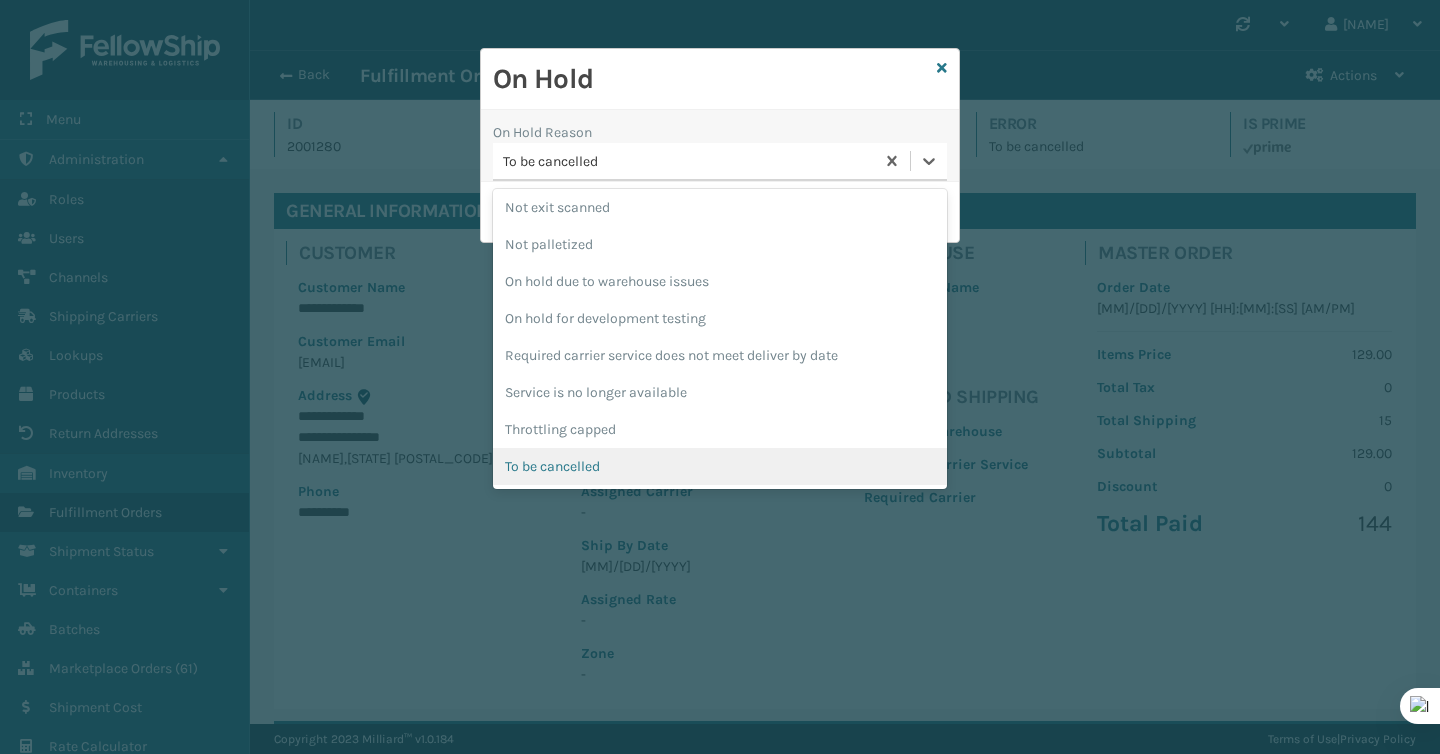 click on "To be cancelled" at bounding box center [720, 466] 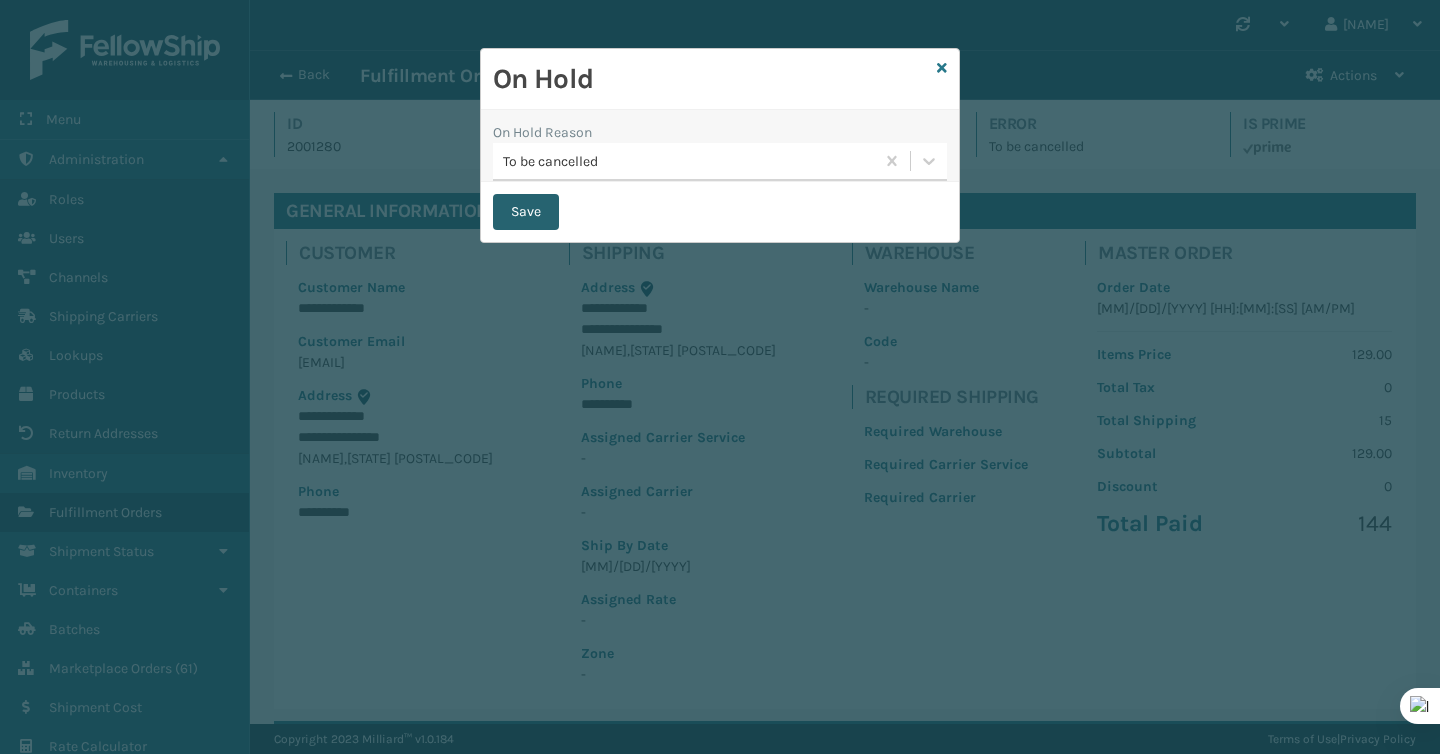 click on "Save" at bounding box center (526, 212) 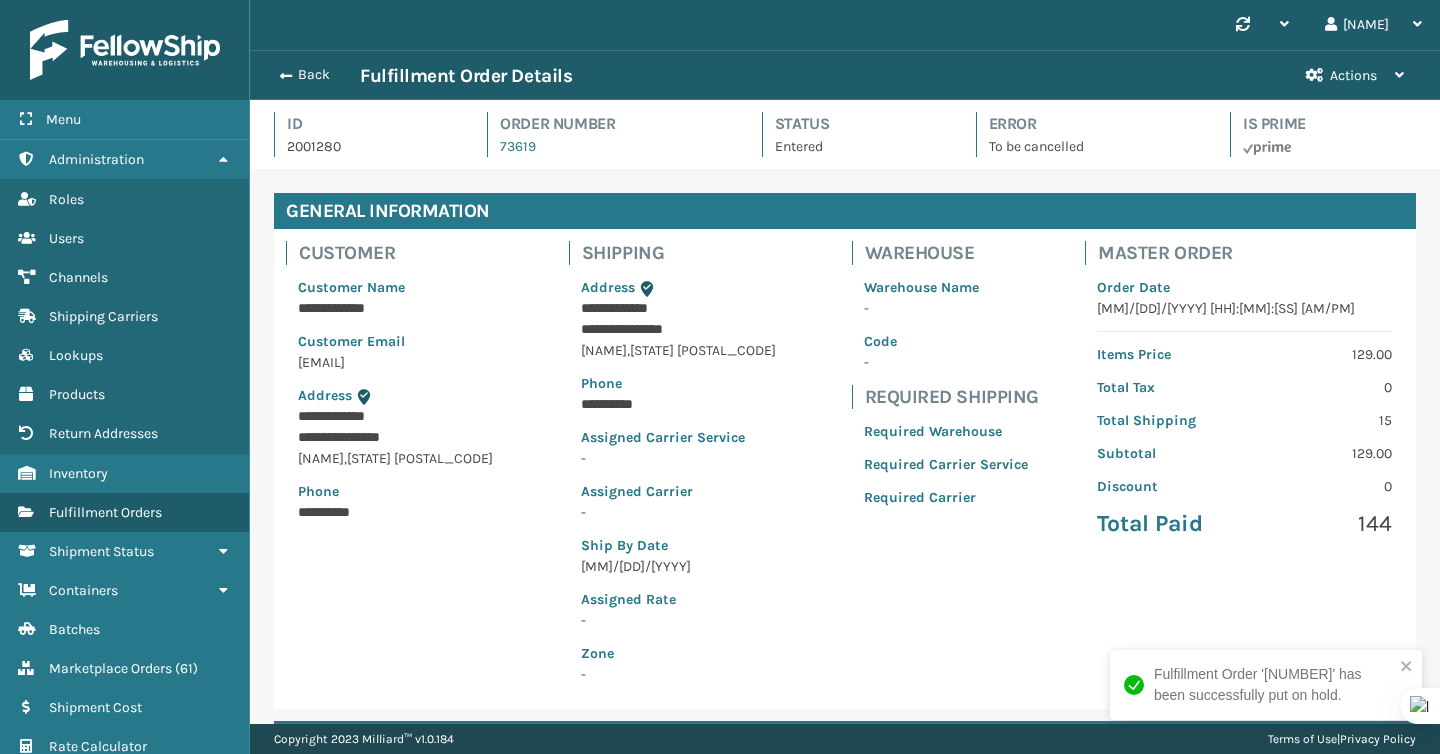 scroll, scrollTop: 99952, scrollLeft: 98810, axis: both 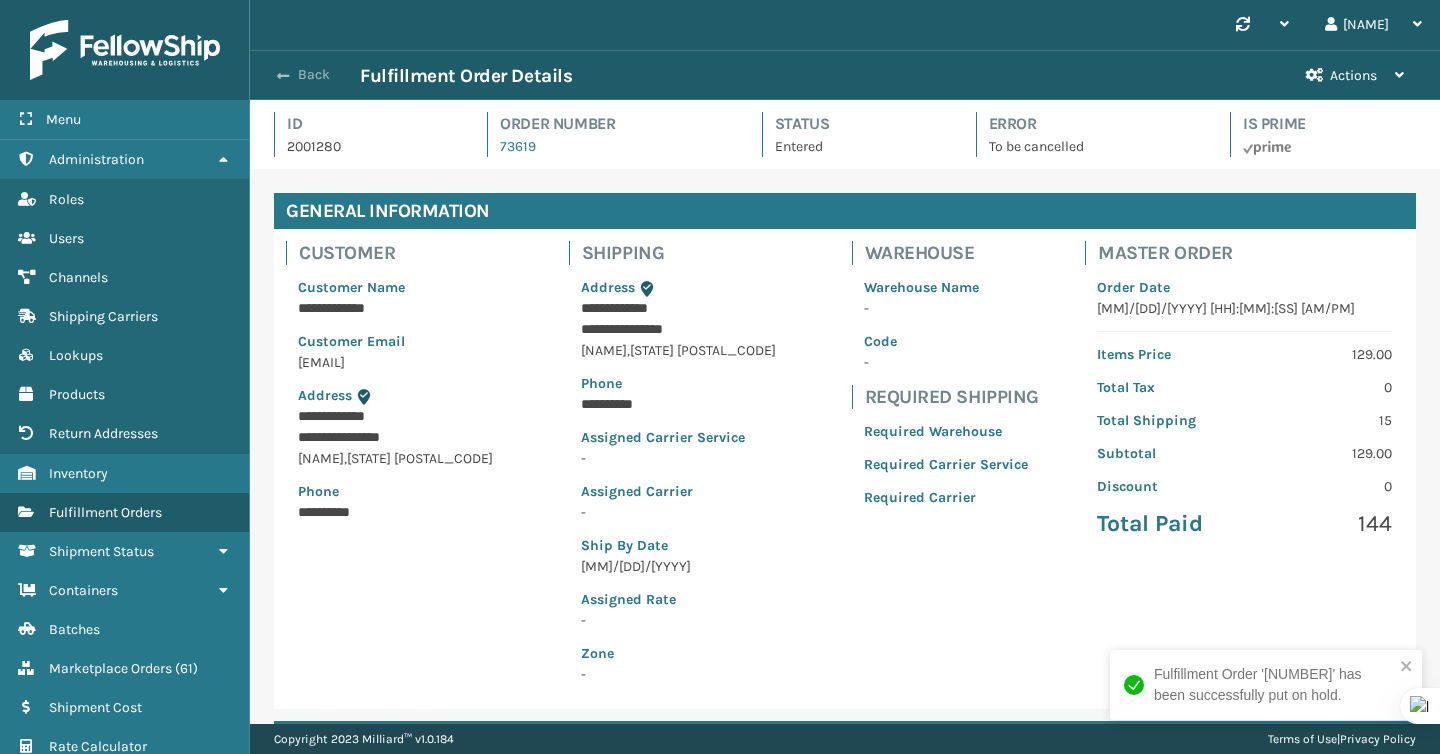 click at bounding box center (283, 76) 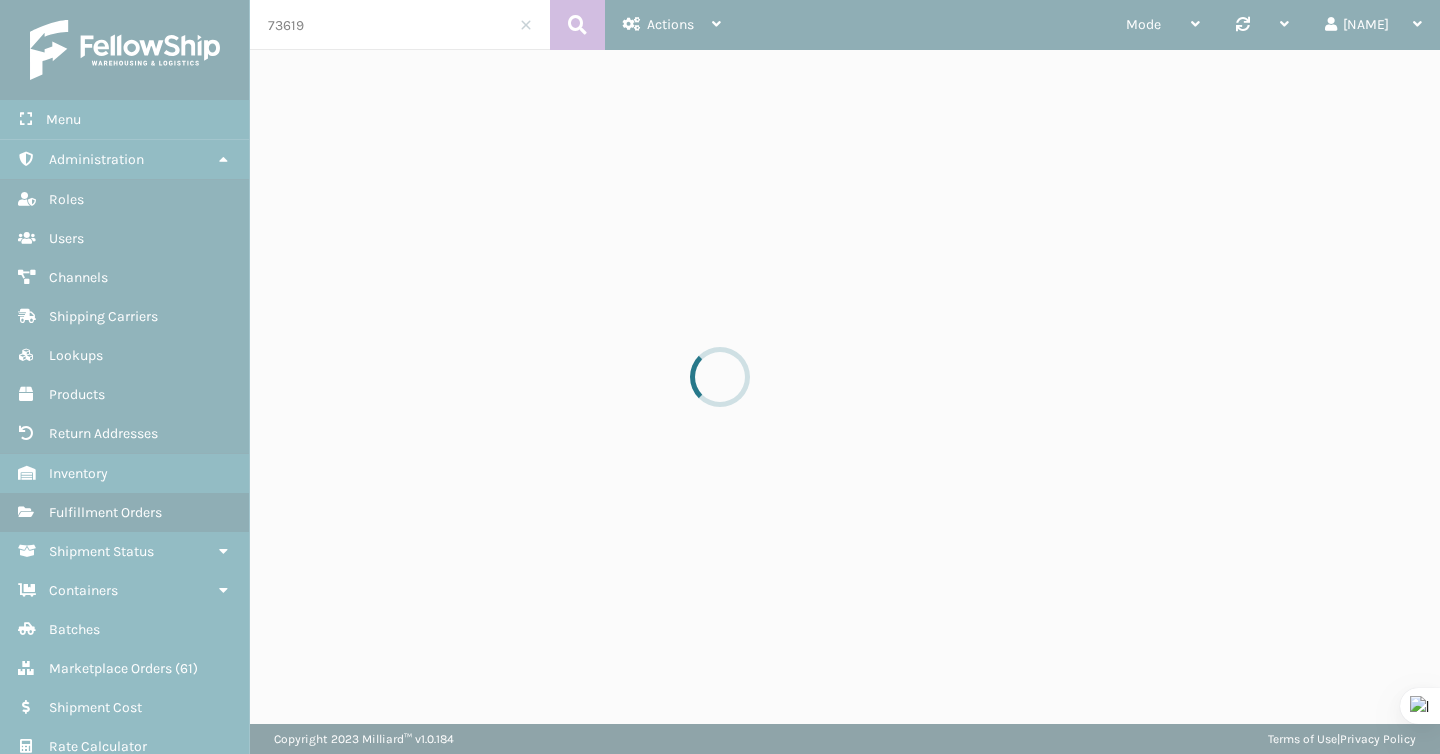 click at bounding box center [720, 377] 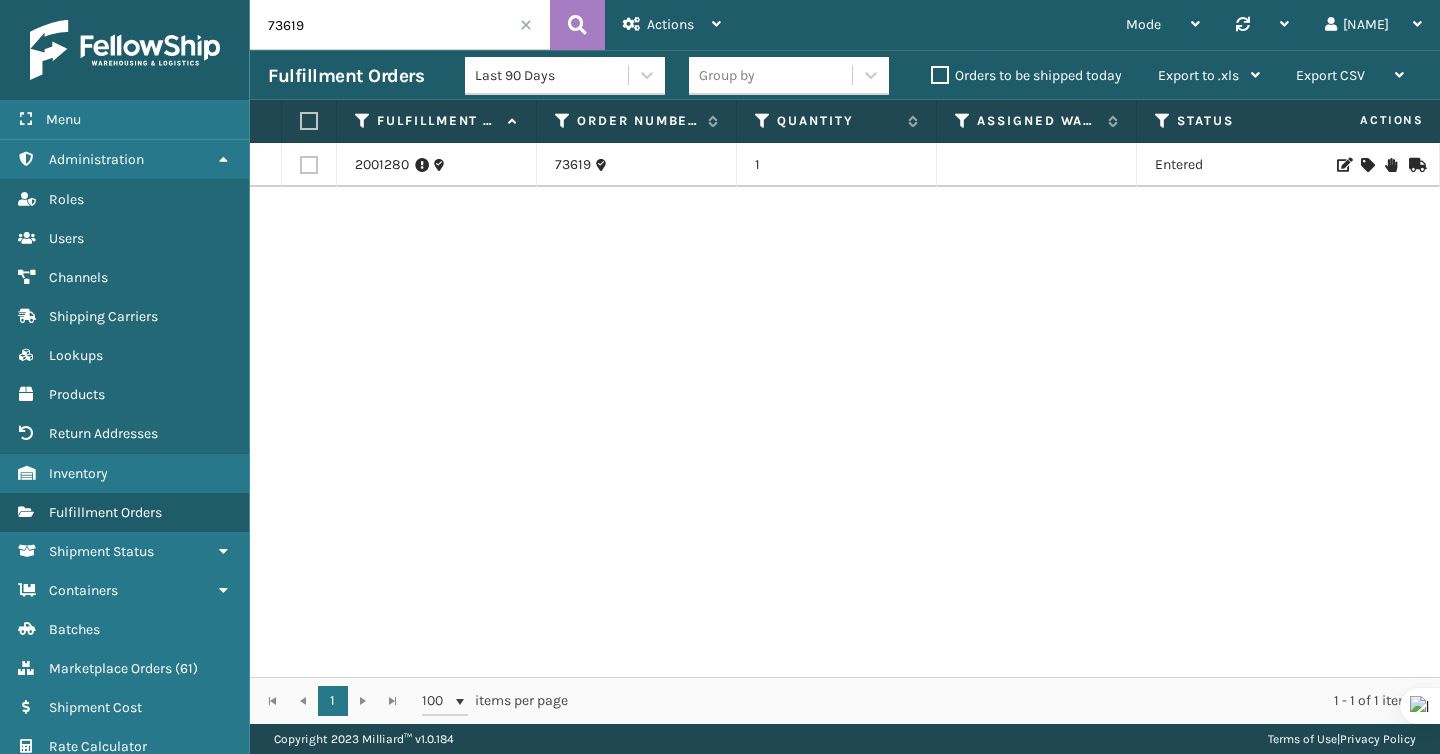 click on "73619" at bounding box center [400, 25] 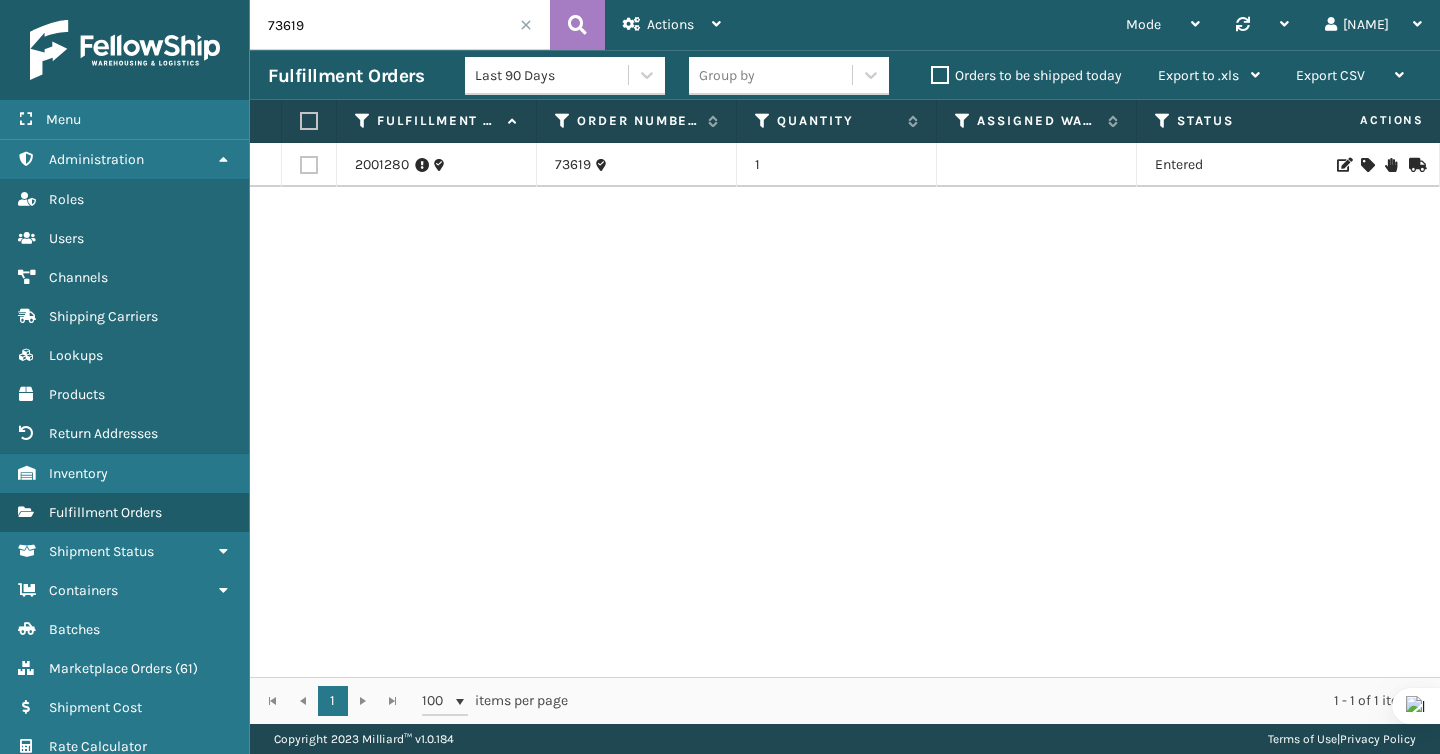 paste on "CS603343231" 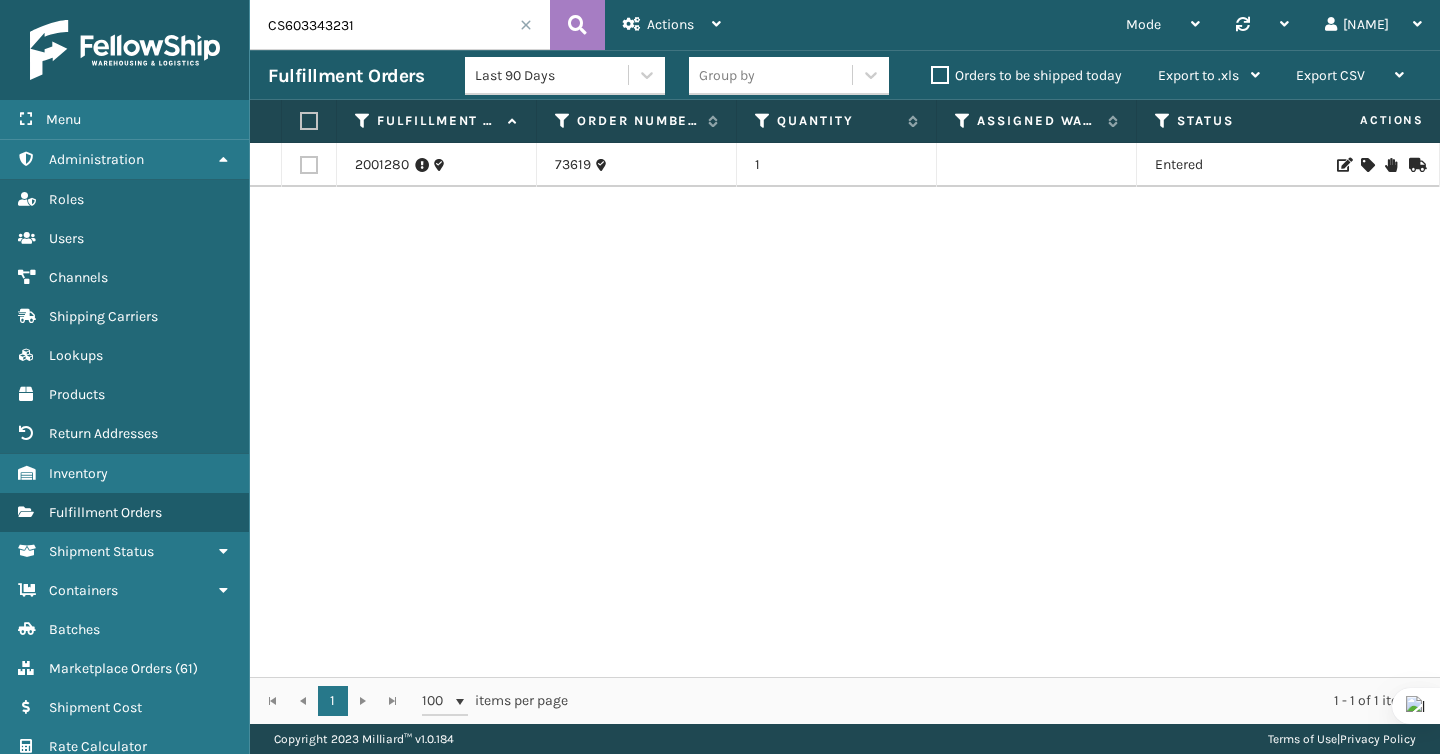 type on "CS603343231" 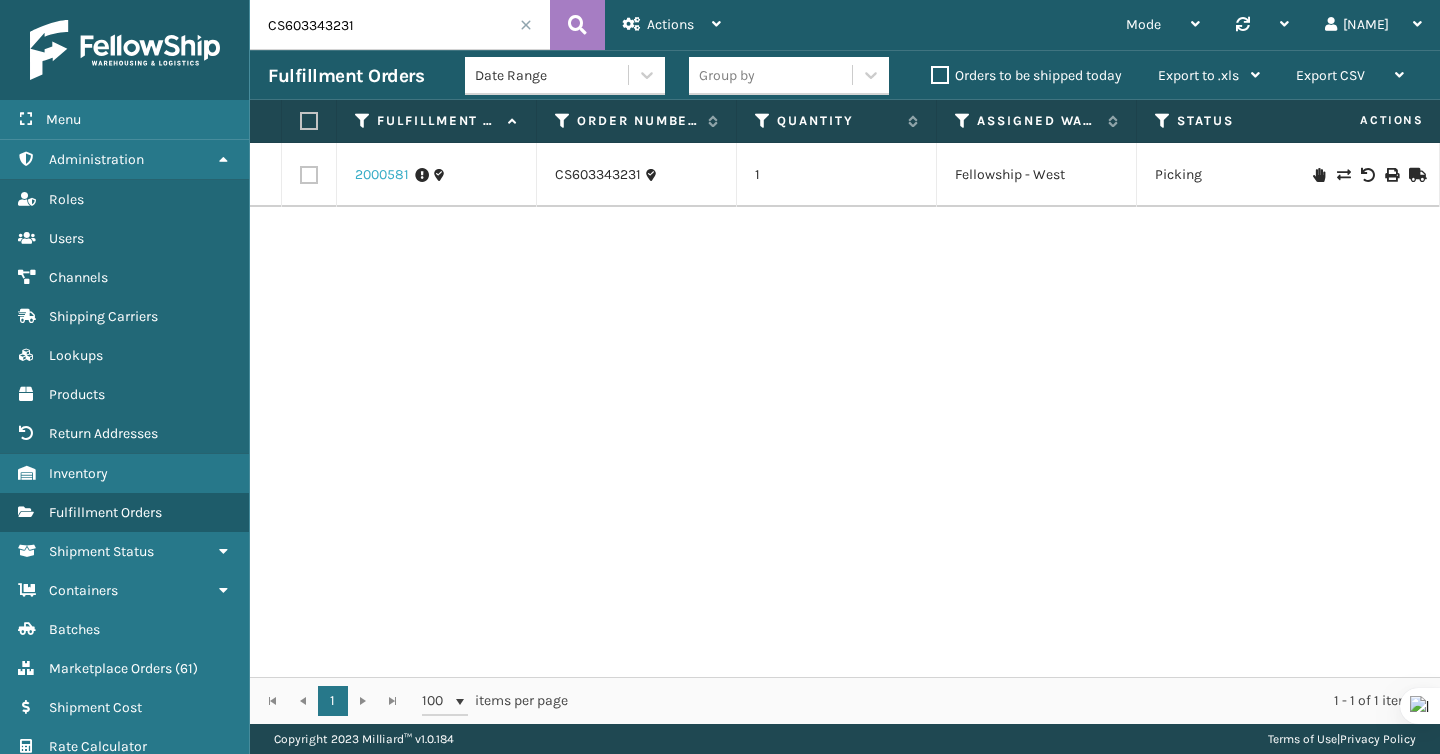 click on "2000581" at bounding box center [382, 175] 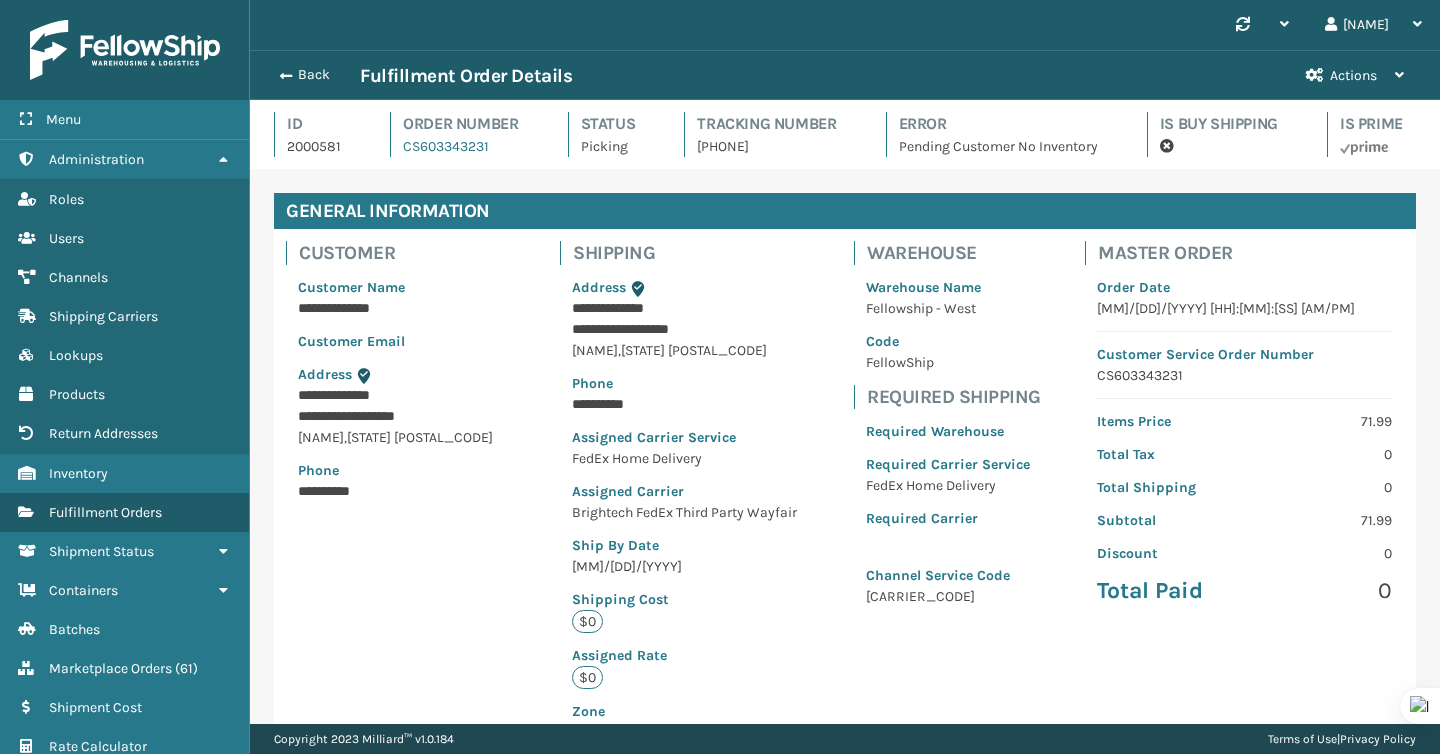 scroll, scrollTop: 99952, scrollLeft: 98810, axis: both 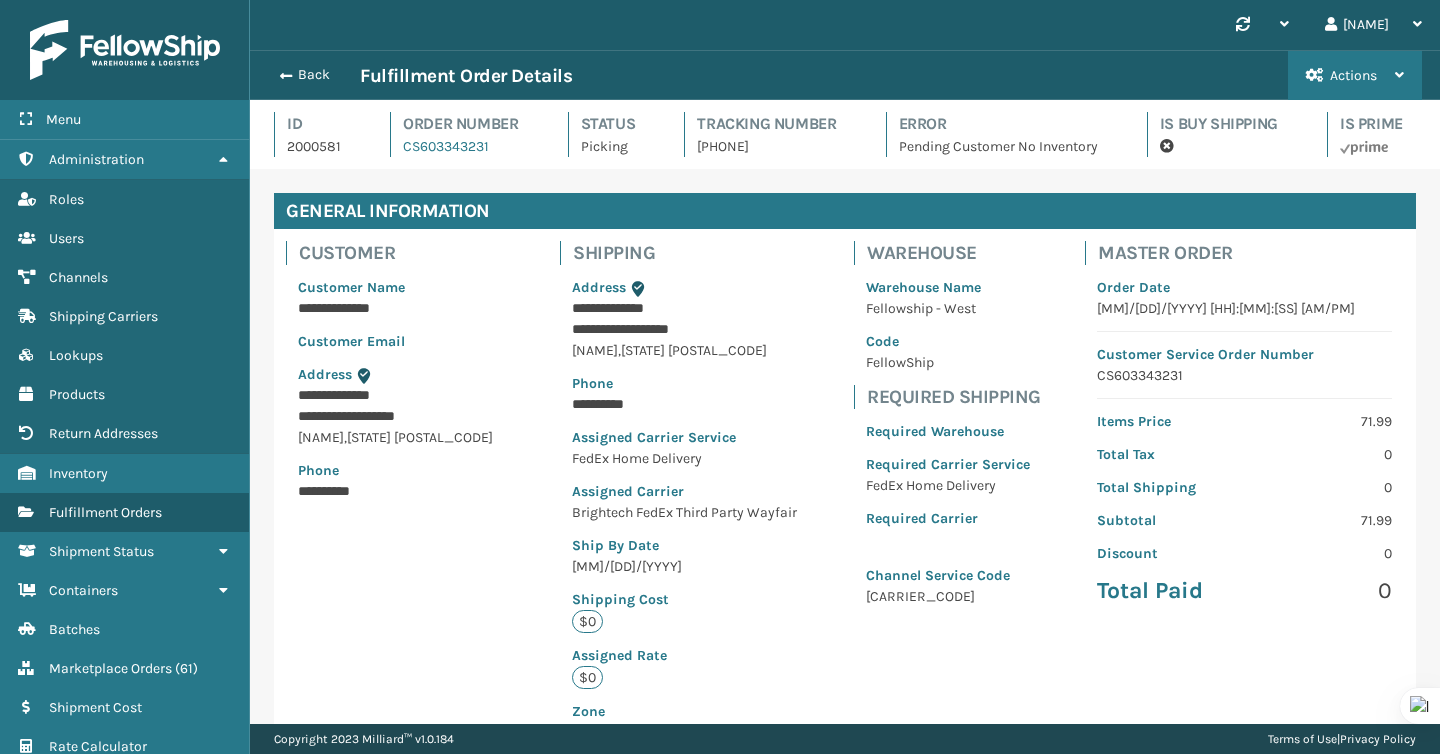 click on "Actions" at bounding box center [1355, 75] 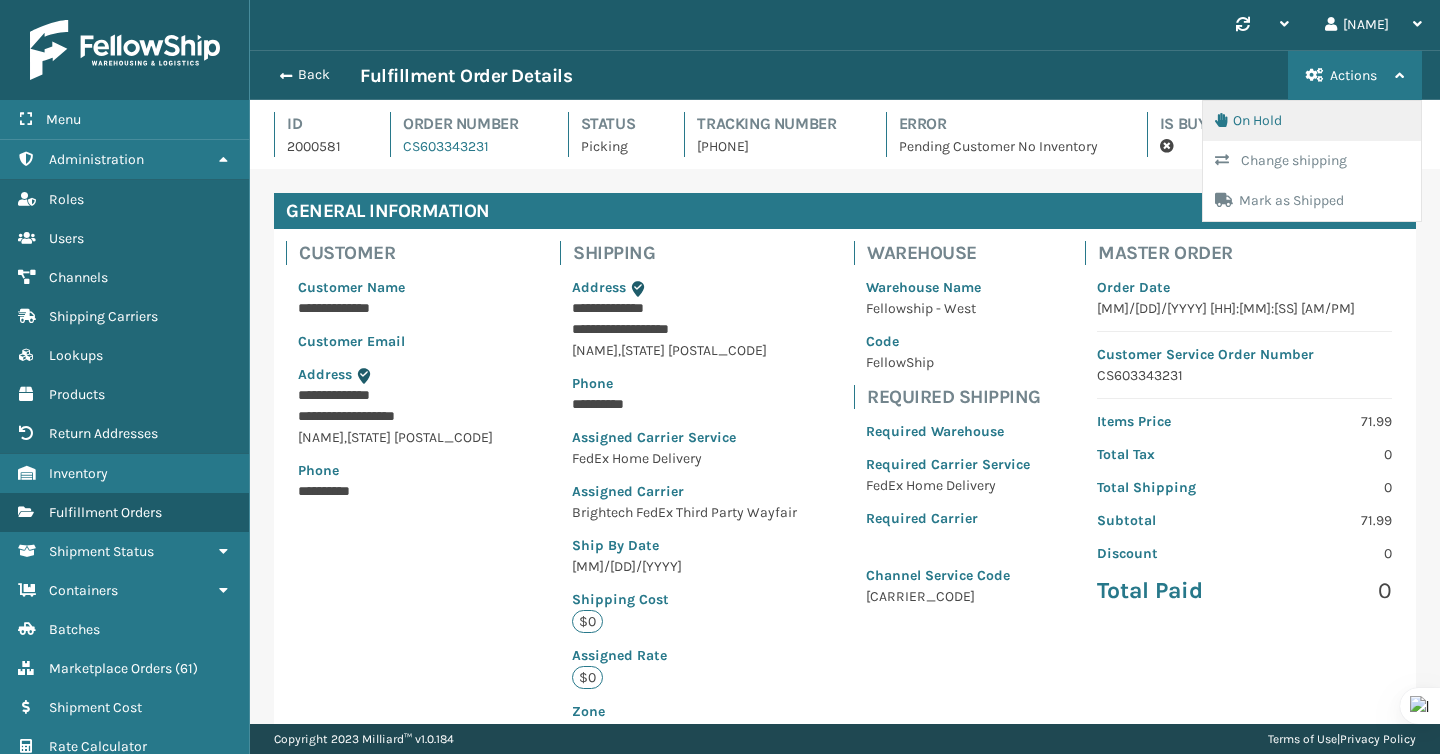 click on "On Hold" at bounding box center (1312, 121) 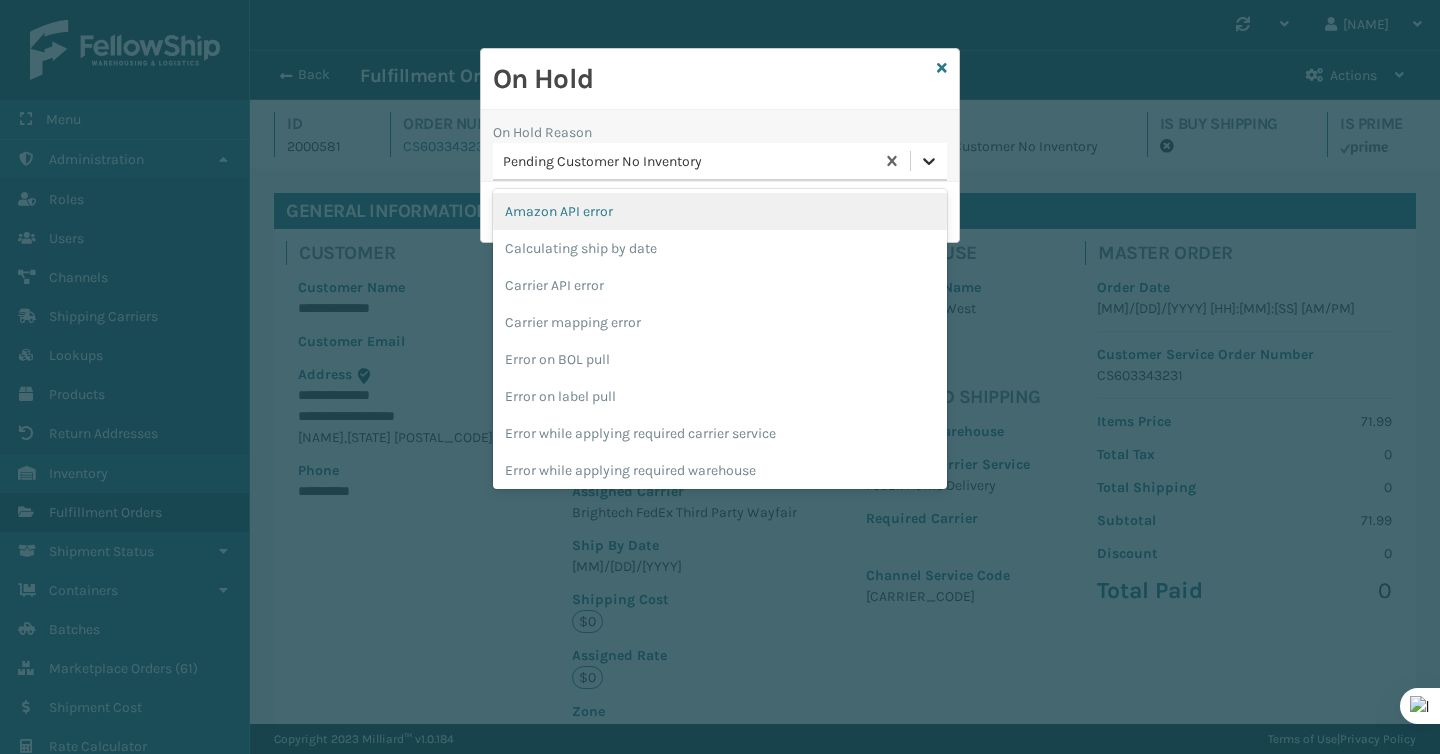click at bounding box center (929, 161) 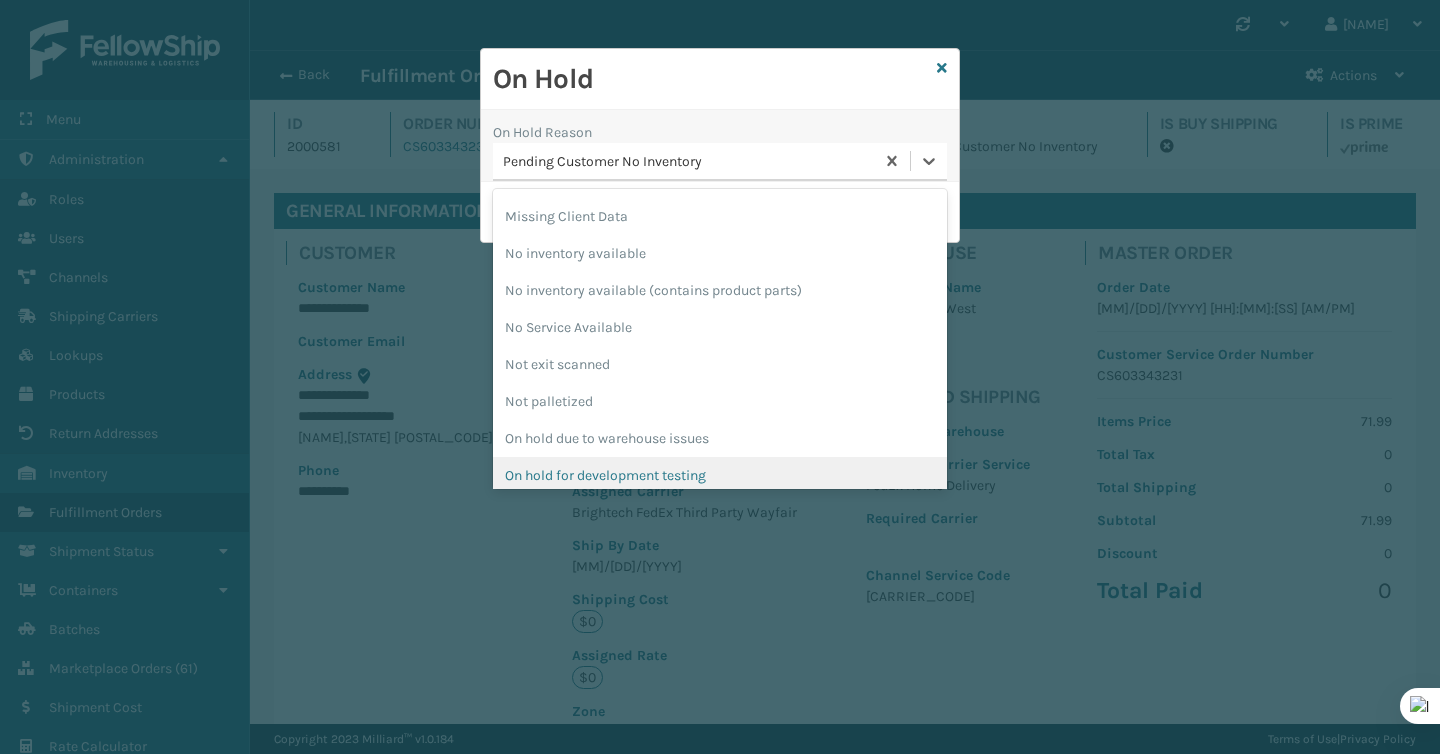 scroll, scrollTop: 522, scrollLeft: 0, axis: vertical 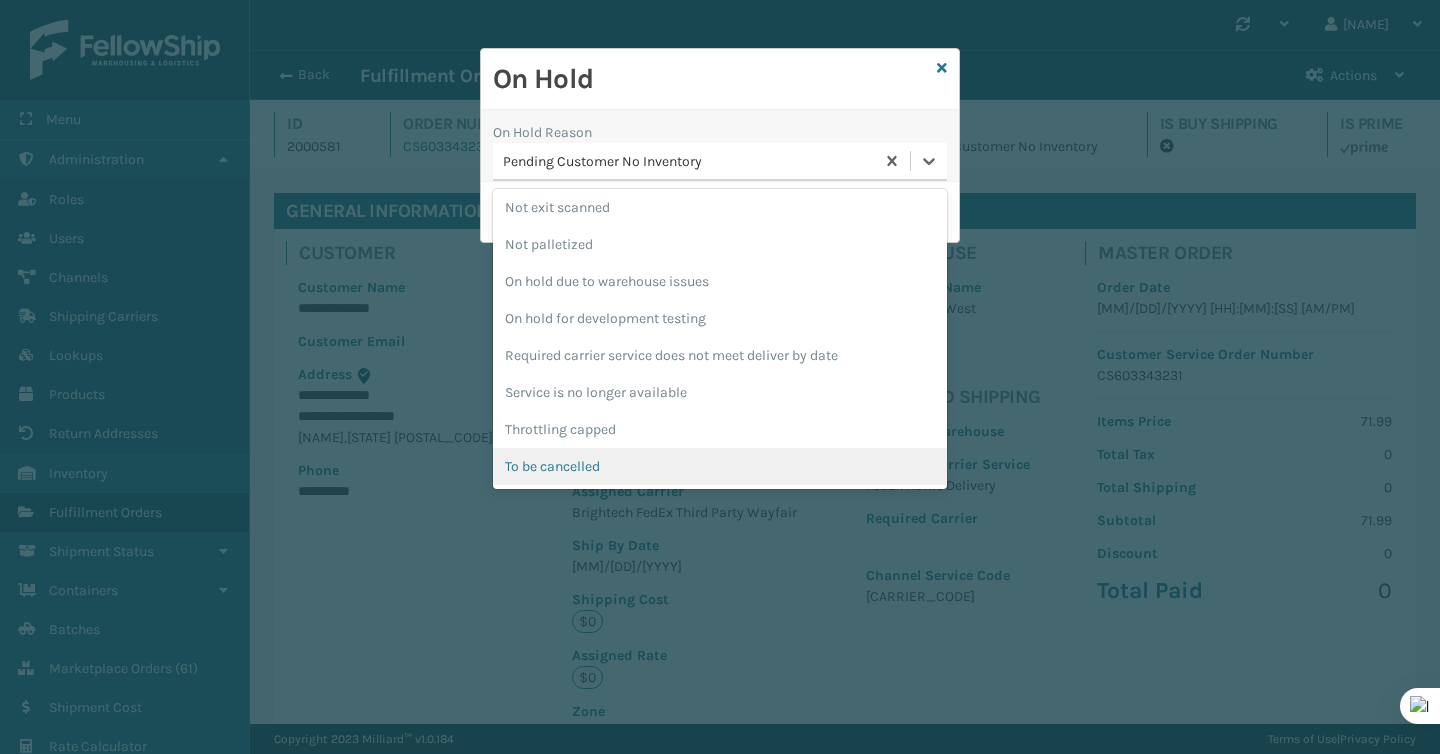 click on "To be cancelled" at bounding box center (720, 466) 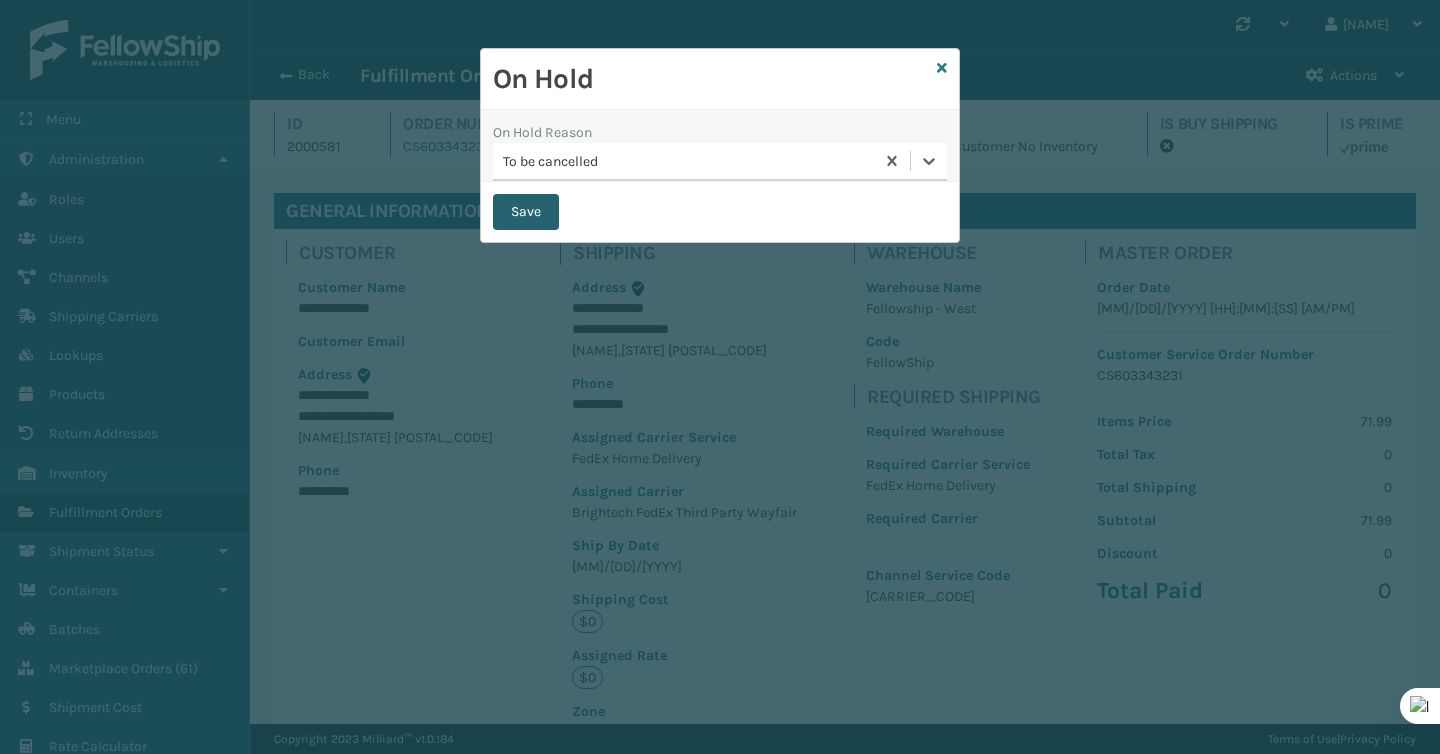 click on "Save" at bounding box center [526, 212] 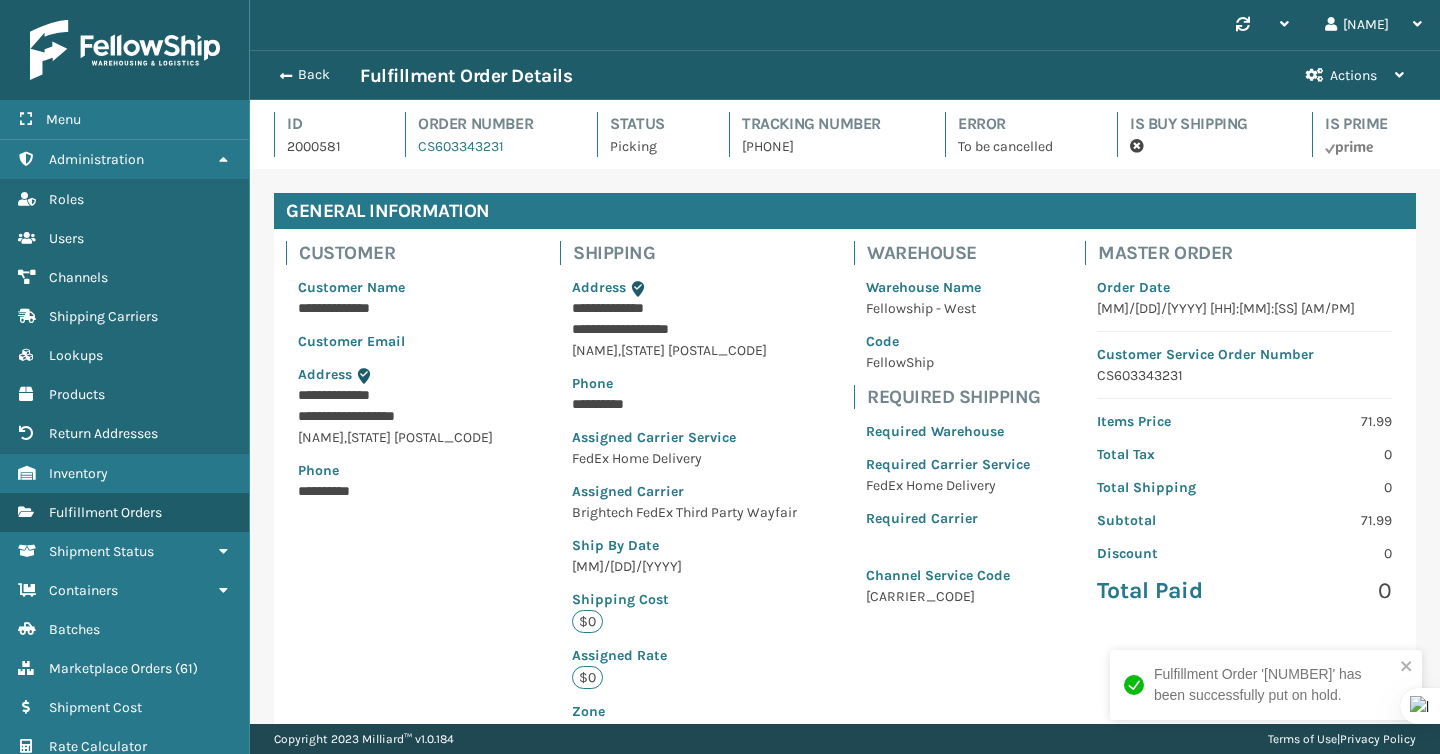 scroll, scrollTop: 99952, scrollLeft: 98810, axis: both 